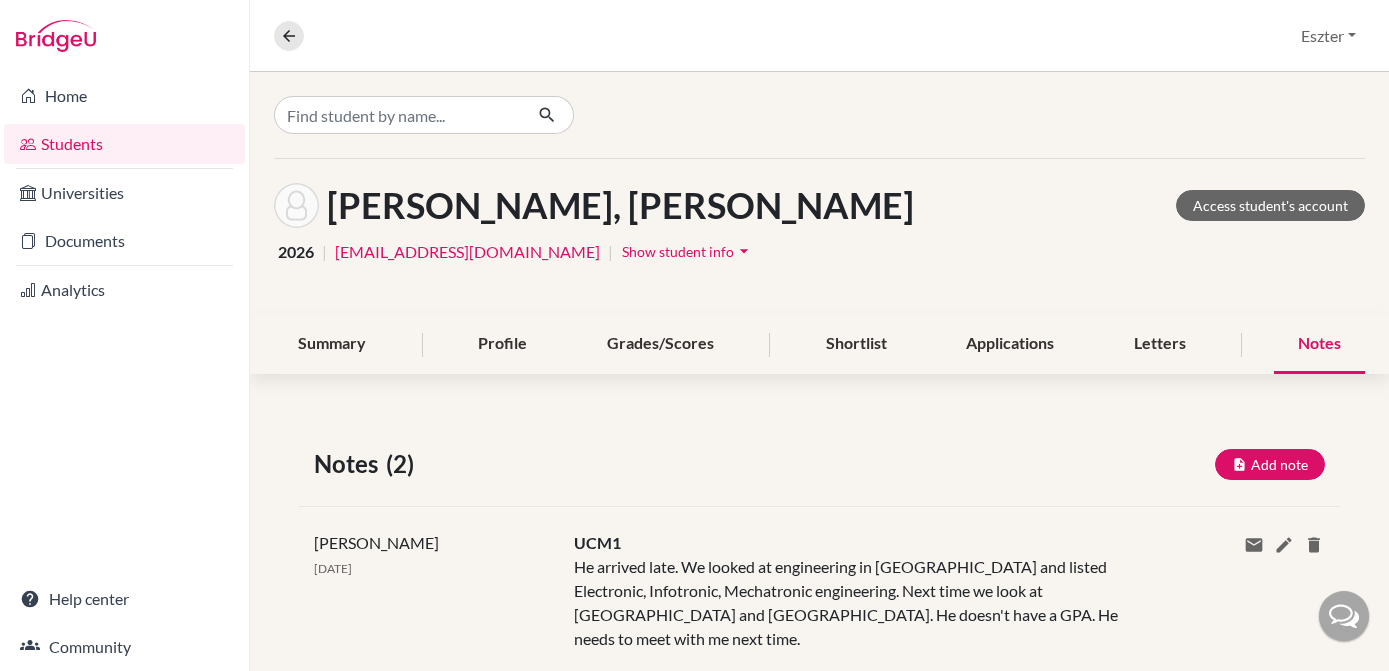 scroll, scrollTop: 0, scrollLeft: 0, axis: both 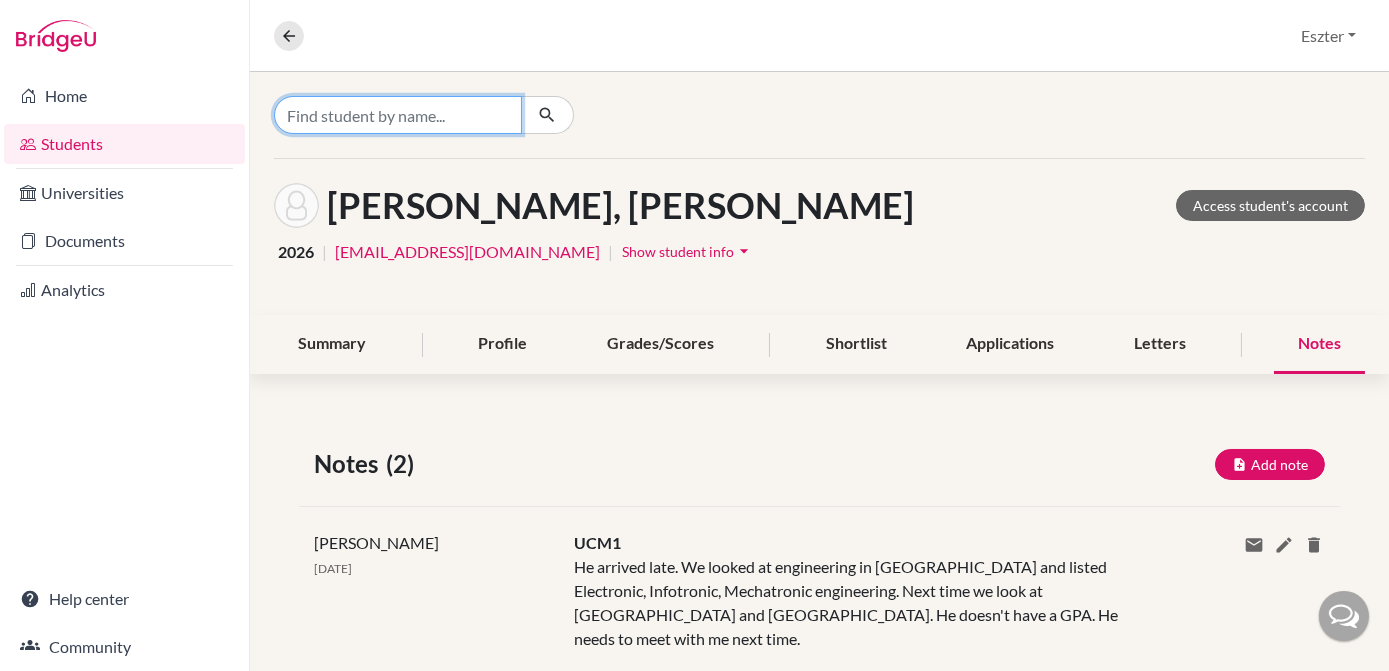 click at bounding box center [398, 115] 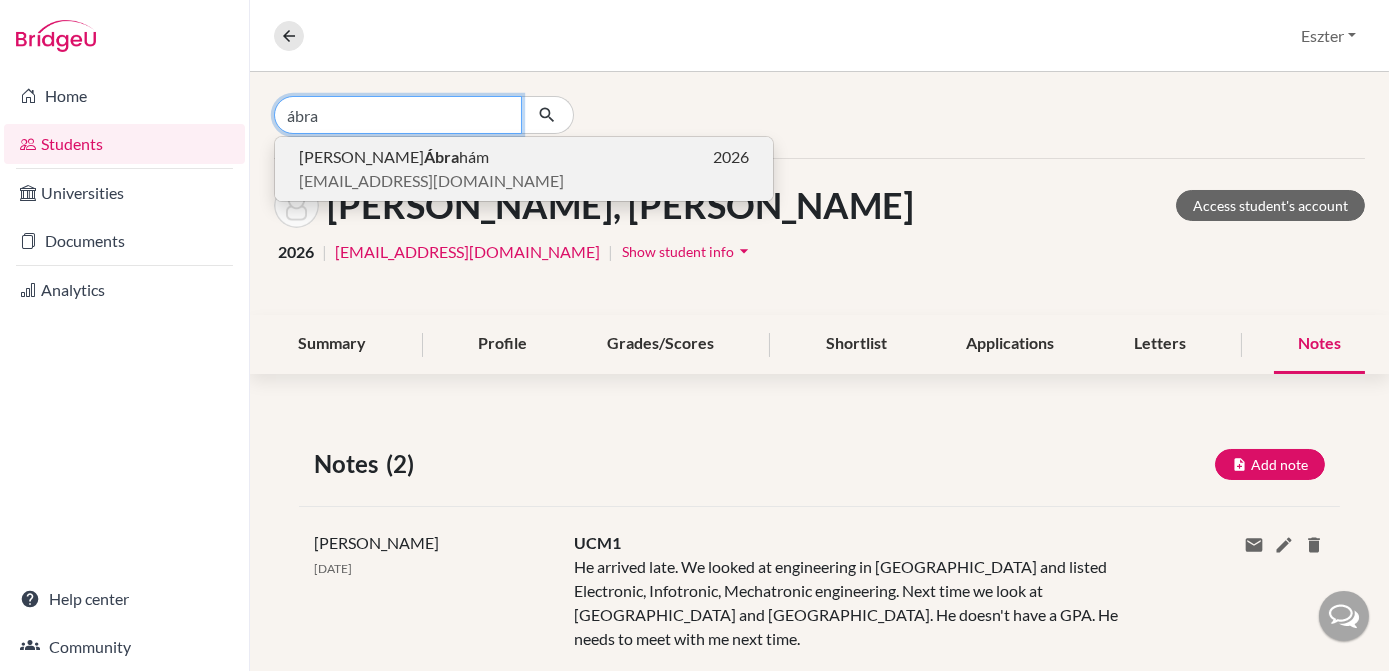 type on "ábra" 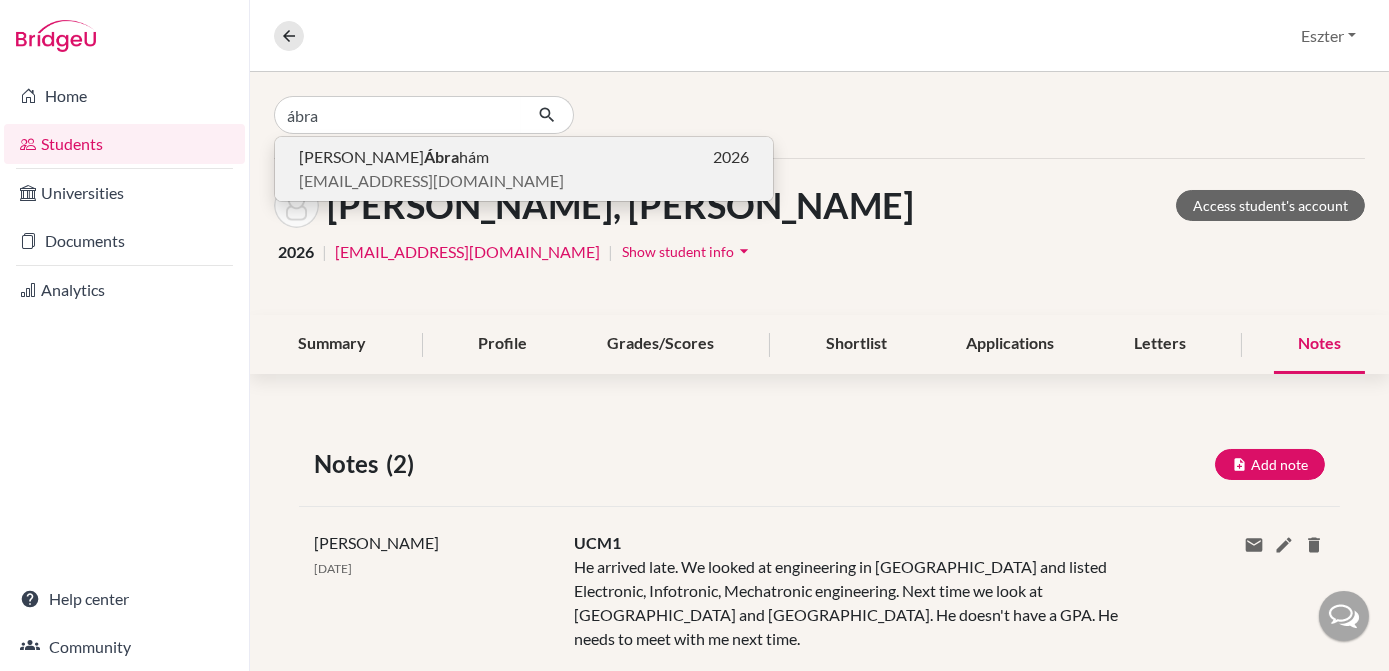 click on "[EMAIL_ADDRESS][DOMAIN_NAME]" at bounding box center (431, 181) 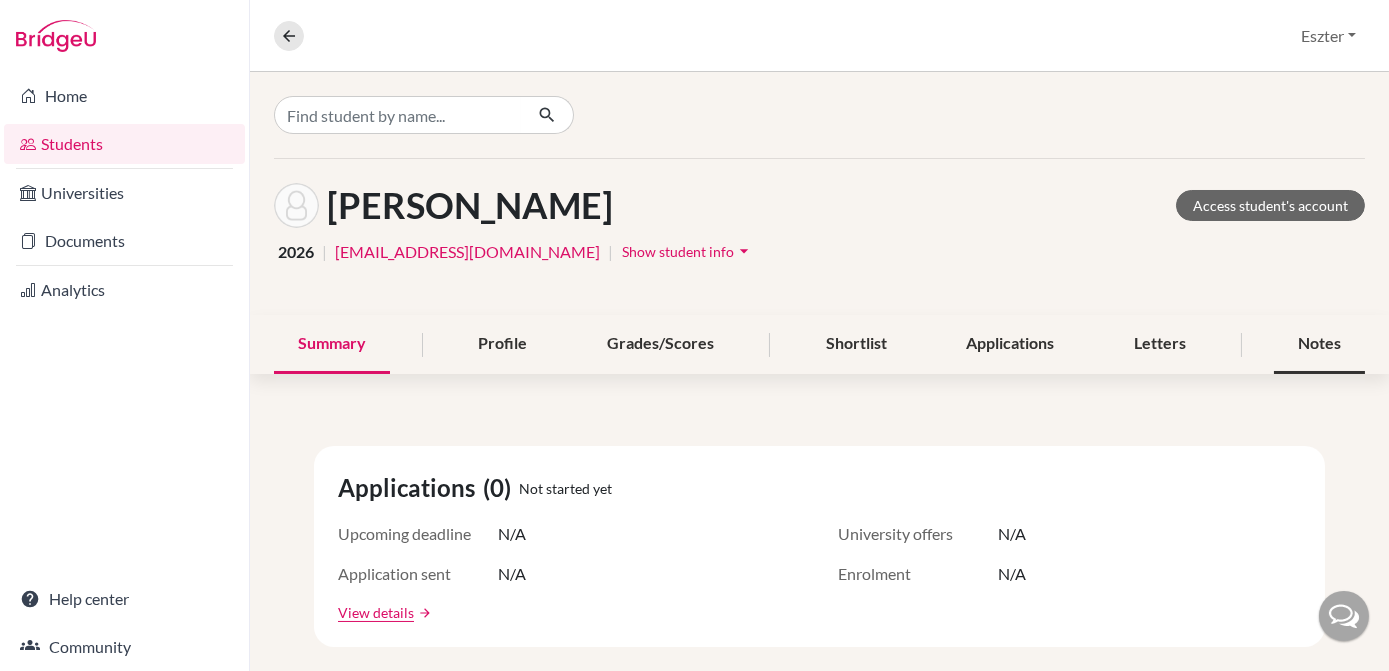 click on "Notes" at bounding box center (1319, 344) 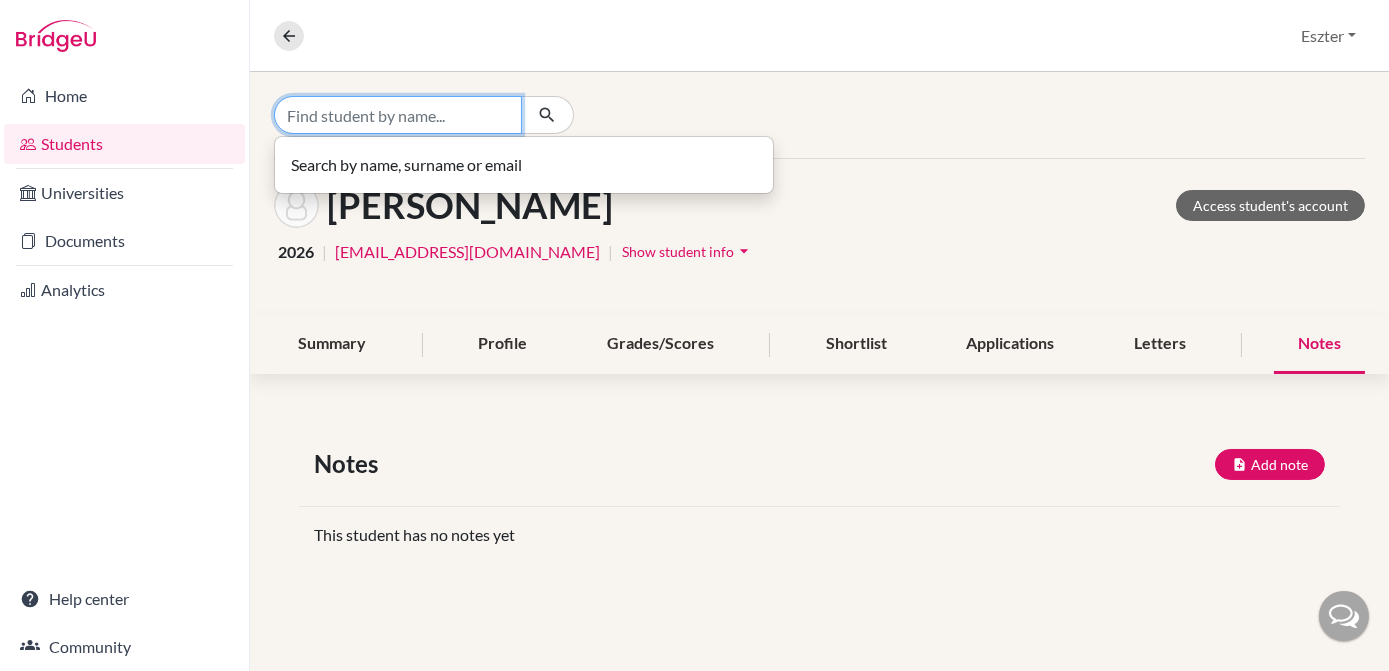 click at bounding box center [398, 115] 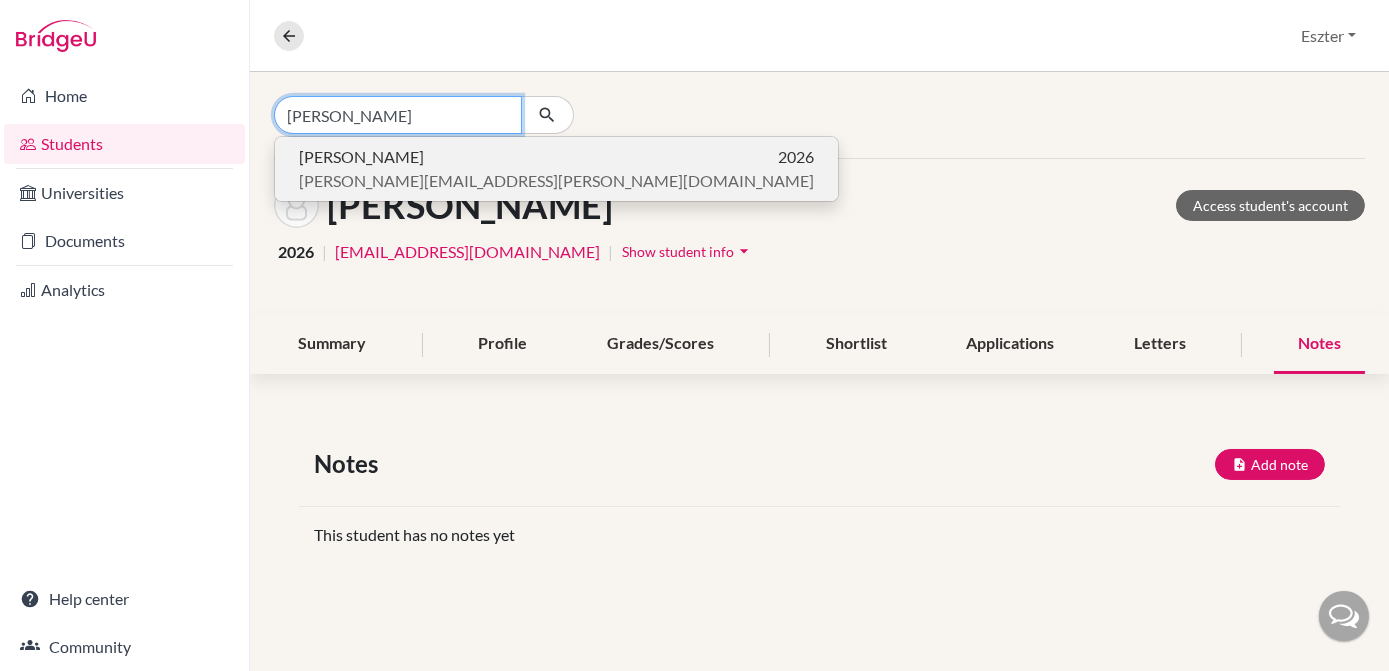 type on "[PERSON_NAME]" 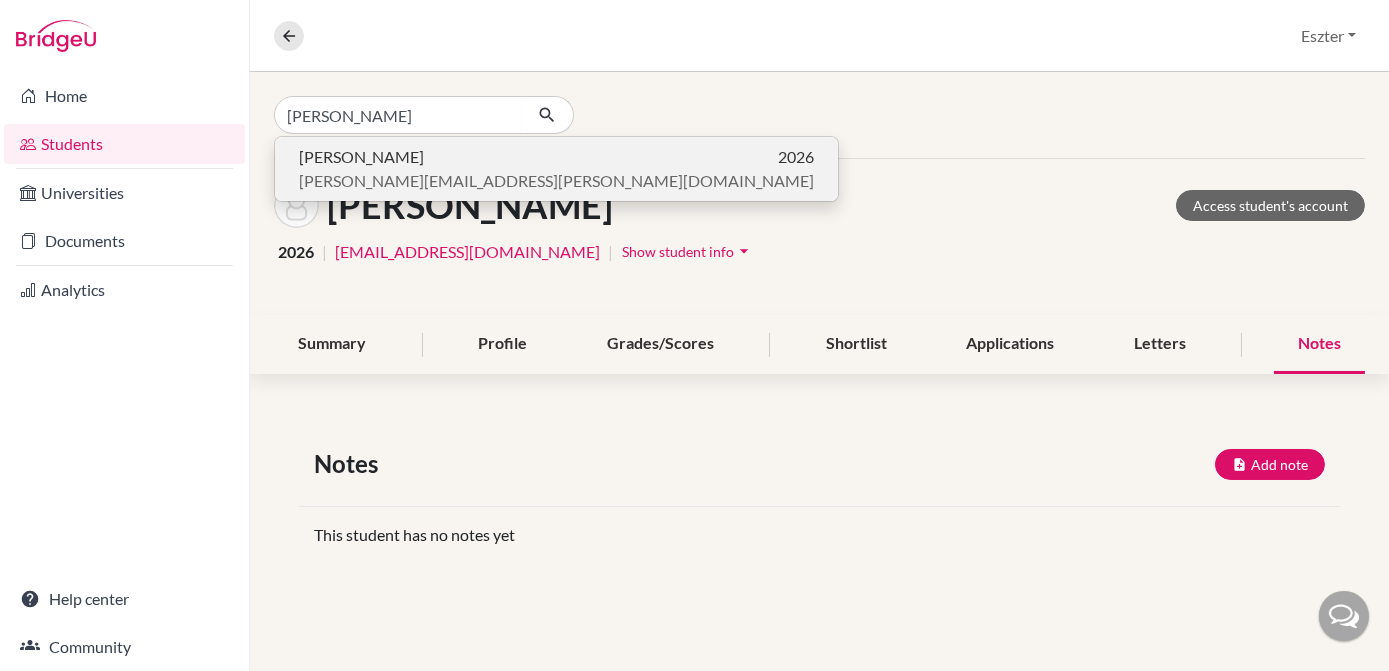 click on "[PERSON_NAME] 2026" at bounding box center (556, 157) 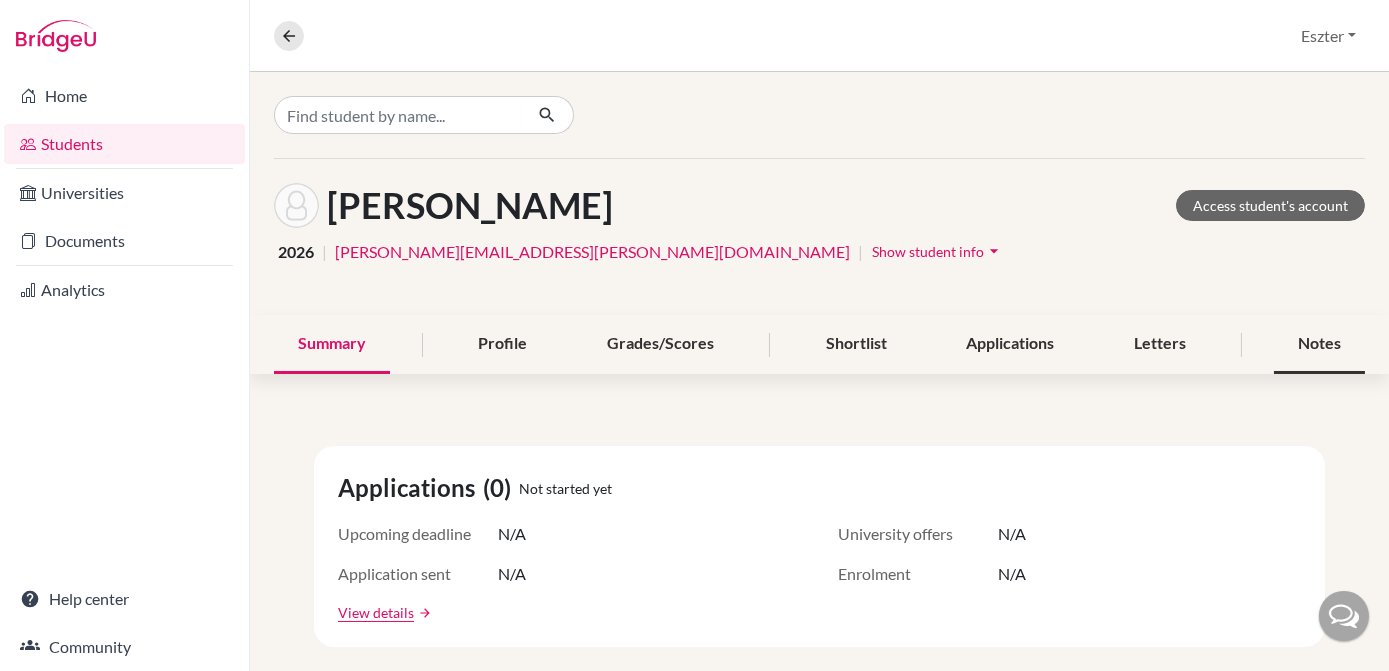 click on "Notes" at bounding box center [1319, 344] 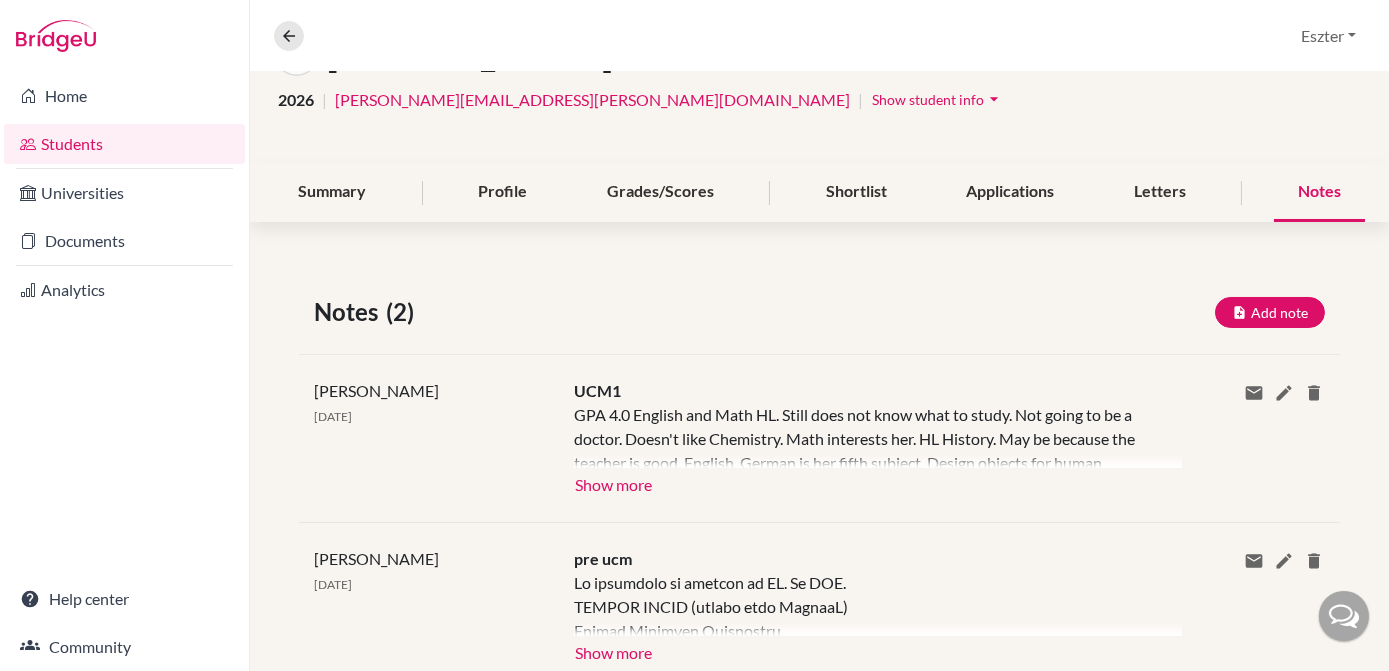 scroll, scrollTop: 216, scrollLeft: 0, axis: vertical 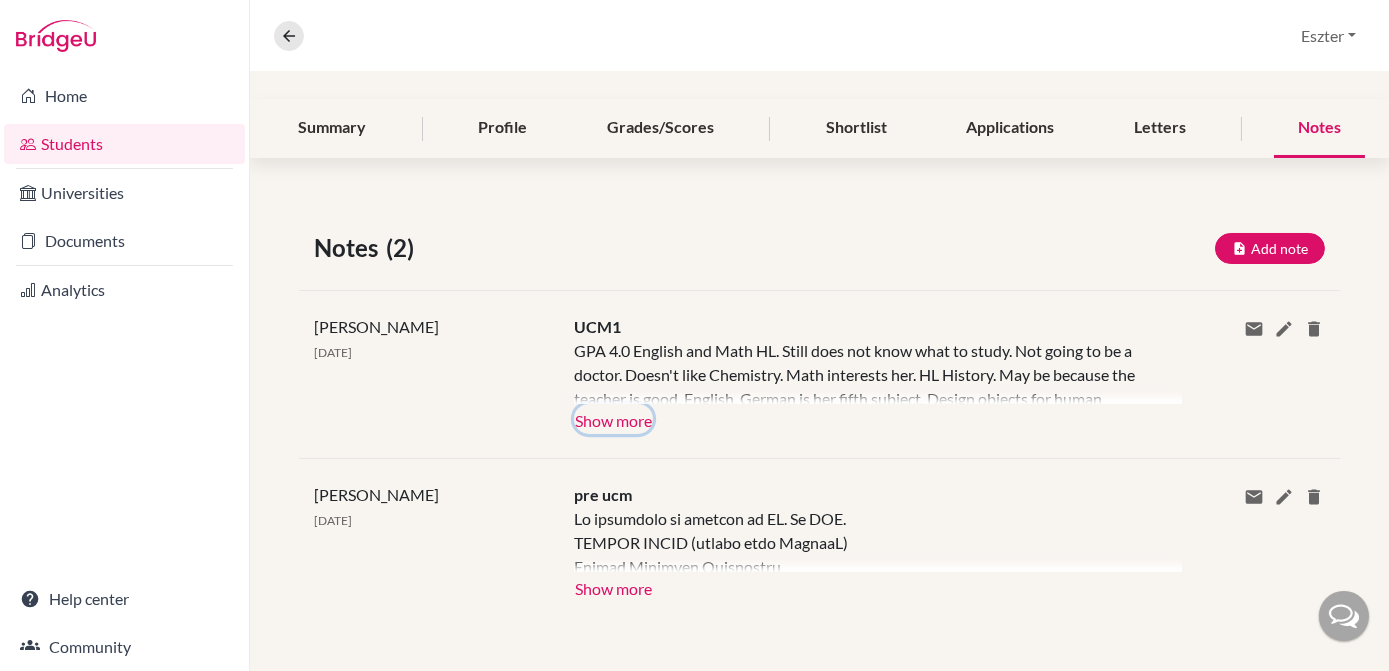 click on "Show more" 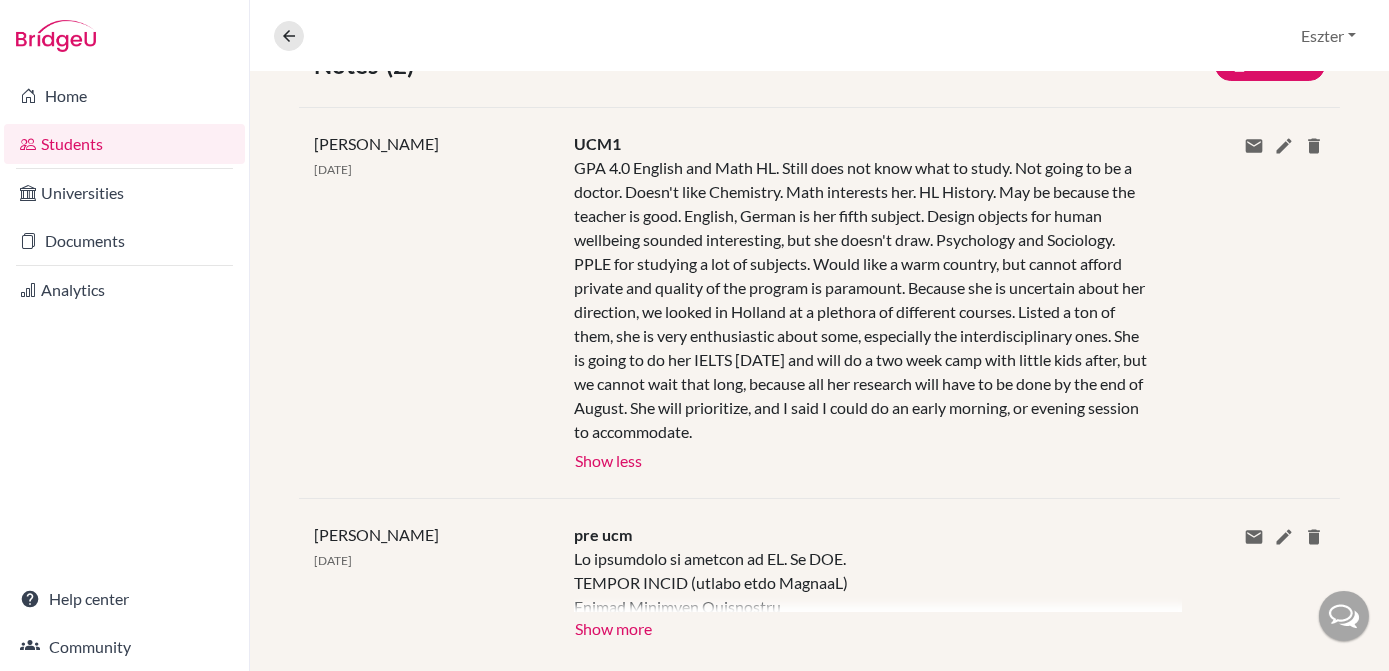 scroll, scrollTop: 400, scrollLeft: 0, axis: vertical 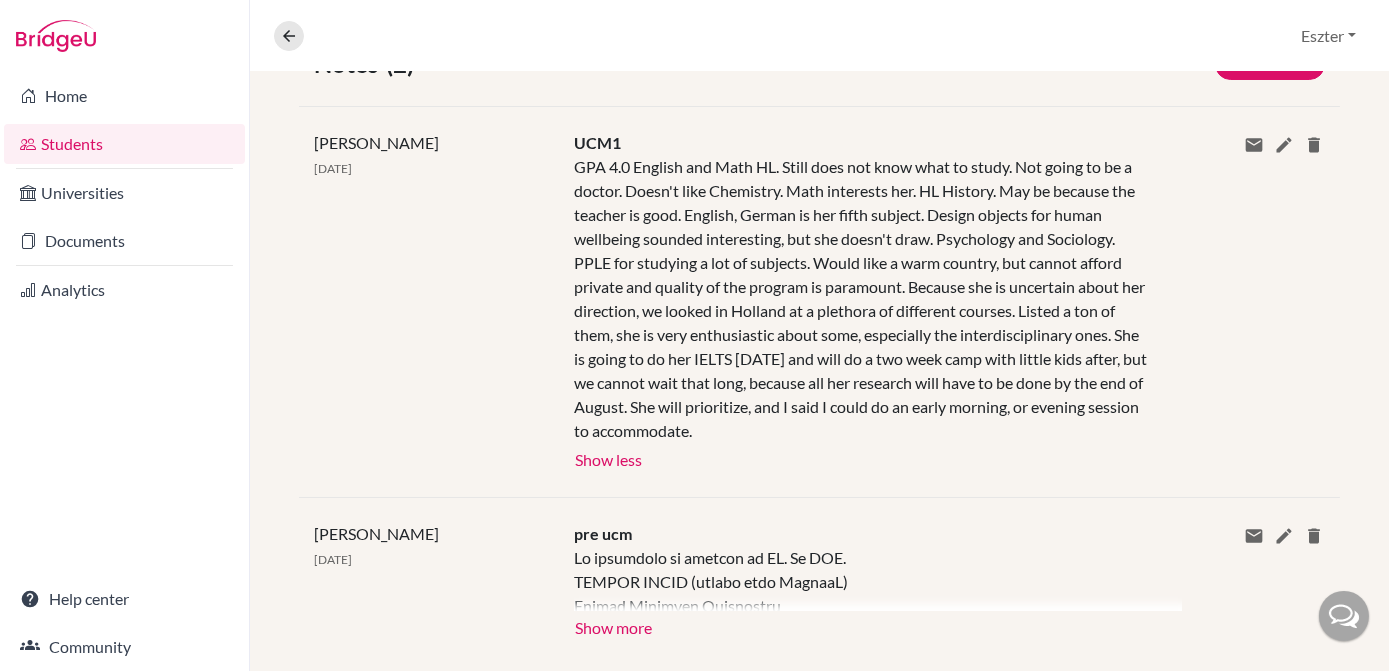 click on "GPA 4.0 English and Math HL. Still does not know what to study. Not going to be a doctor. Doesn't like Chemistry. Math interests her. HL History. May be because the teacher is good. English, German is her fifth subject. Design objects for human wellbeing sounded interesting, but she doesn't draw. Psychology and Sociology. PPLE for studying a lot of subjects. Would like a warm country, but cannot afford private and quality of the program is paramount. Because she is uncertain about her direction, we looked in Holland at a plethora of different courses. Listed a ton of them, she is very enthusiastic about some, especially the interdisciplinary ones. She is going to do her IELTS [DATE] and will do a two week camp with little kids after, but we cannot wait that long, because all her research will have to be done by the end of August. She will prioritize, and I said I could do an early morning, or evening session to accommodate." 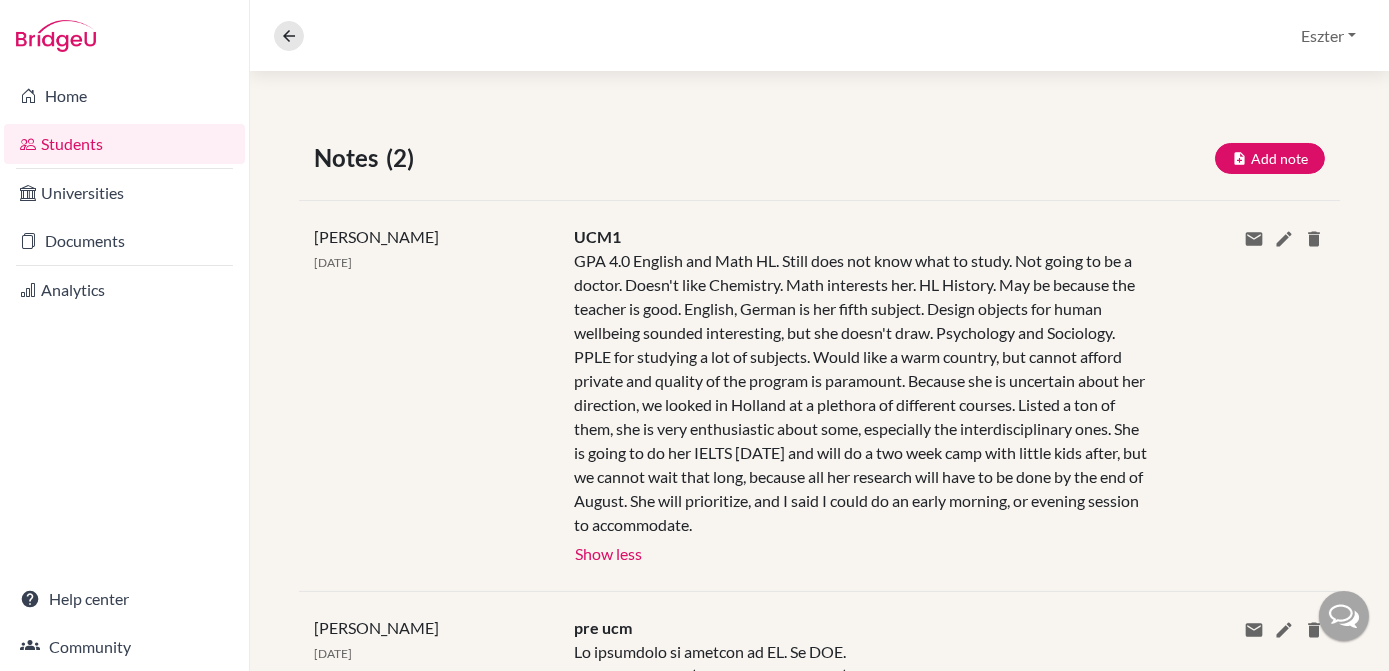 scroll, scrollTop: 0, scrollLeft: 0, axis: both 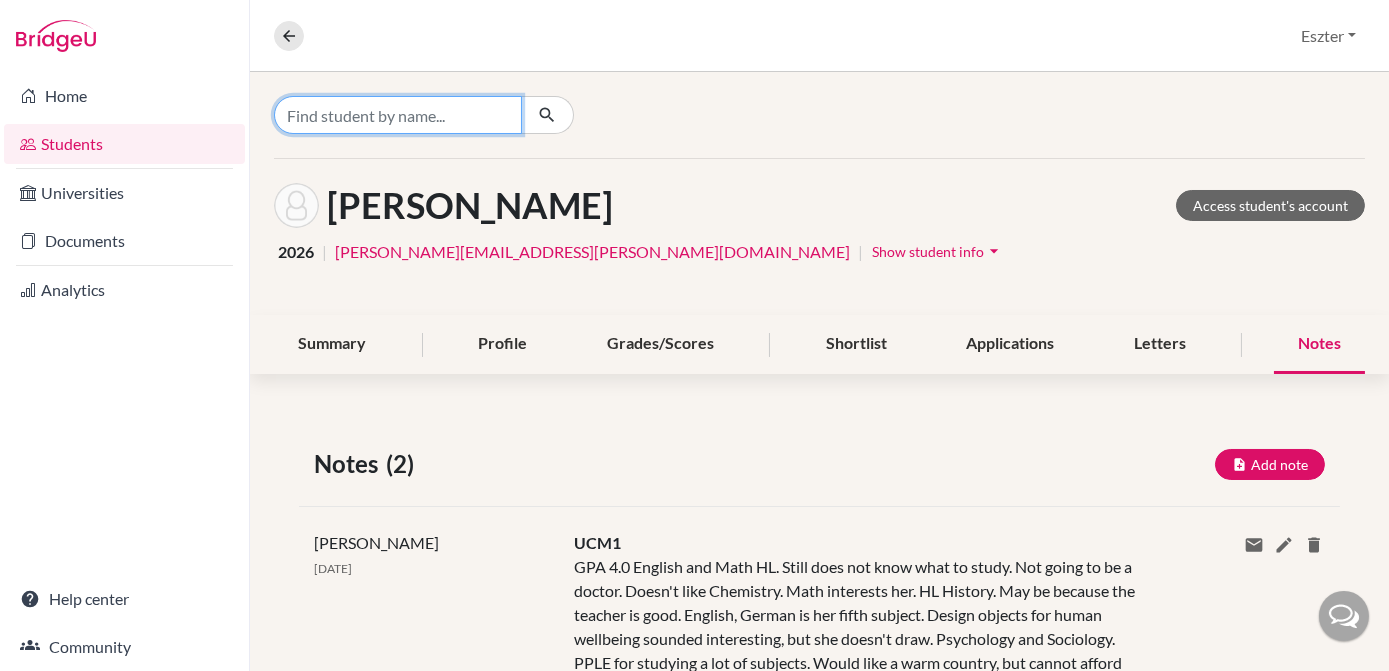 click at bounding box center [398, 115] 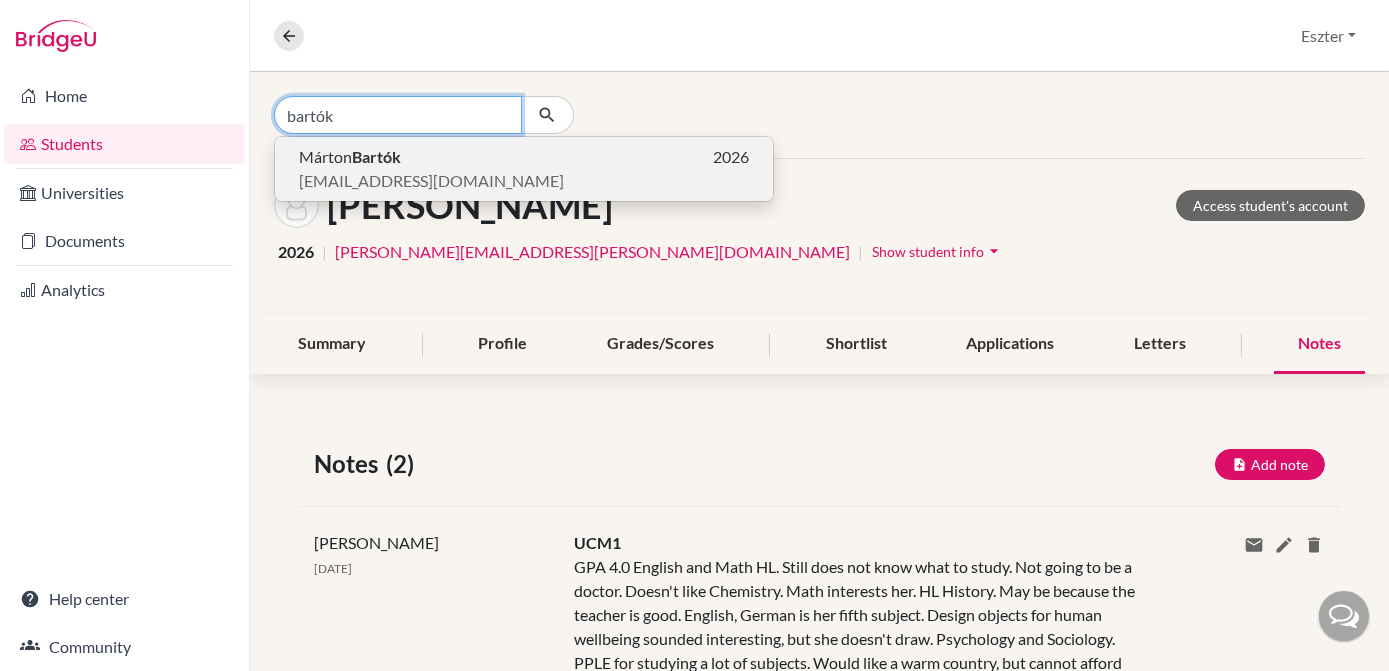 type on "bartók" 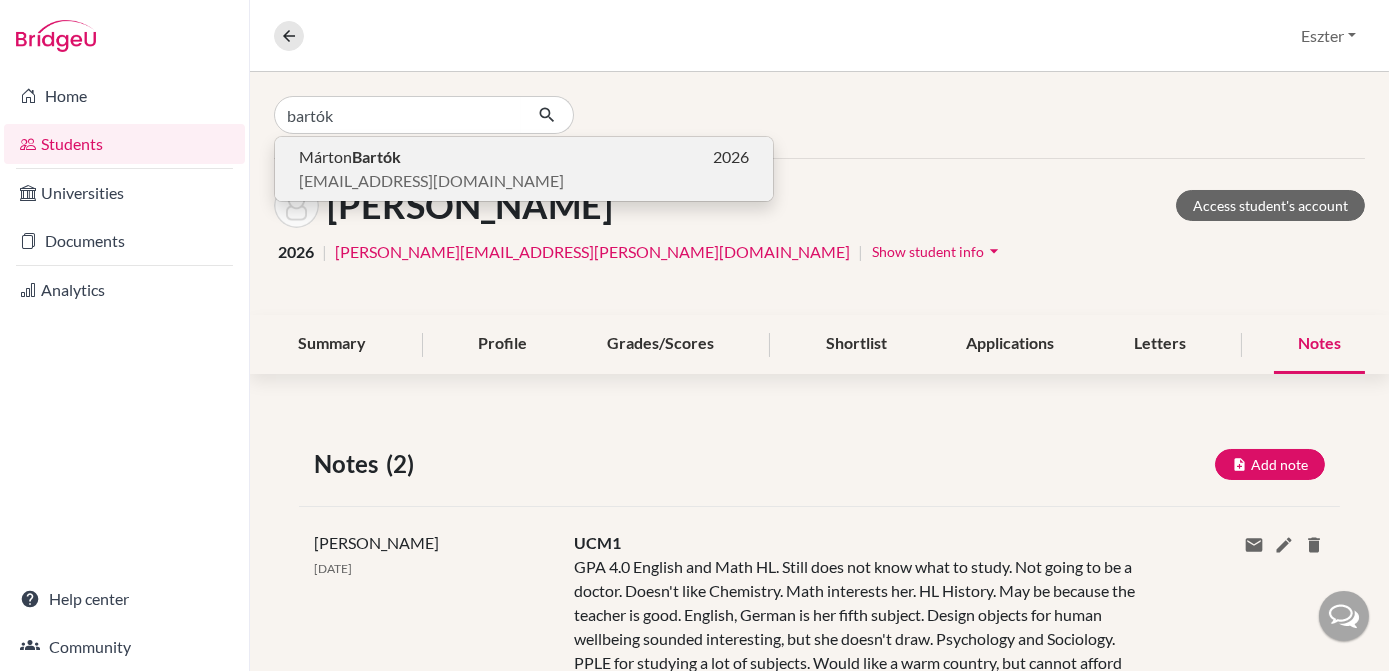 click on "[EMAIL_ADDRESS][DOMAIN_NAME]" at bounding box center [431, 181] 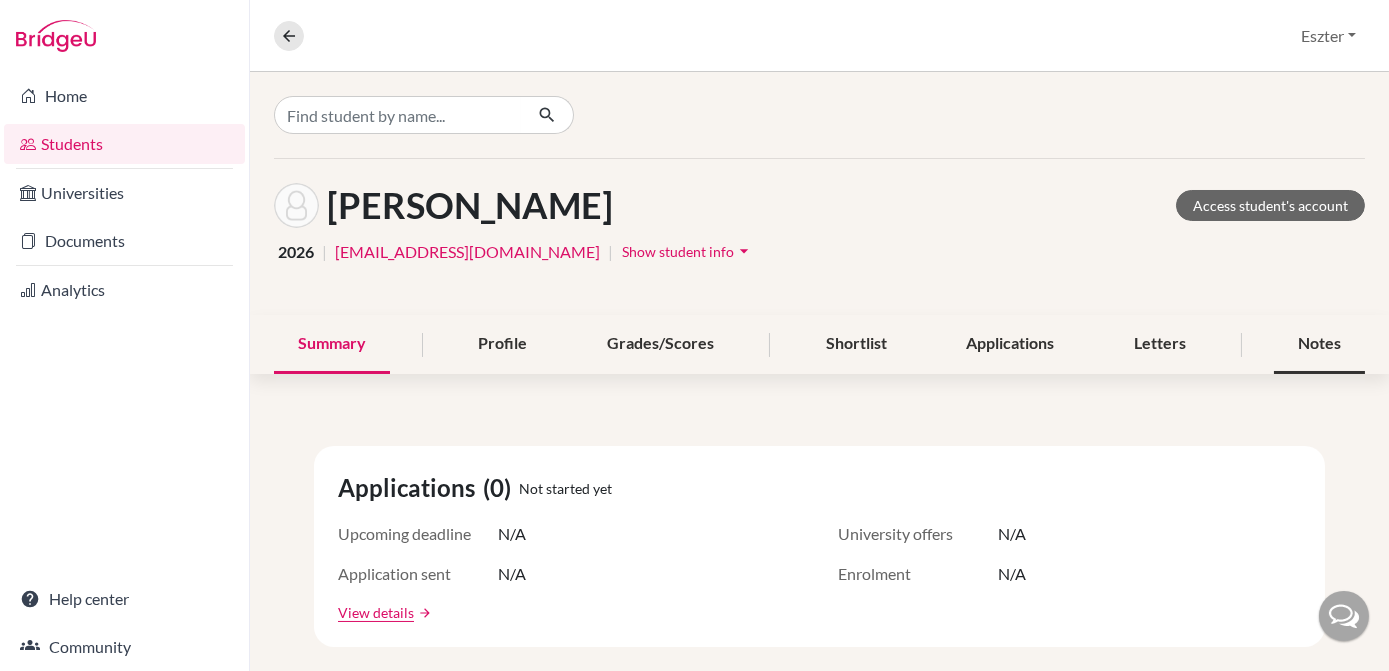 click on "Notes" at bounding box center (1319, 344) 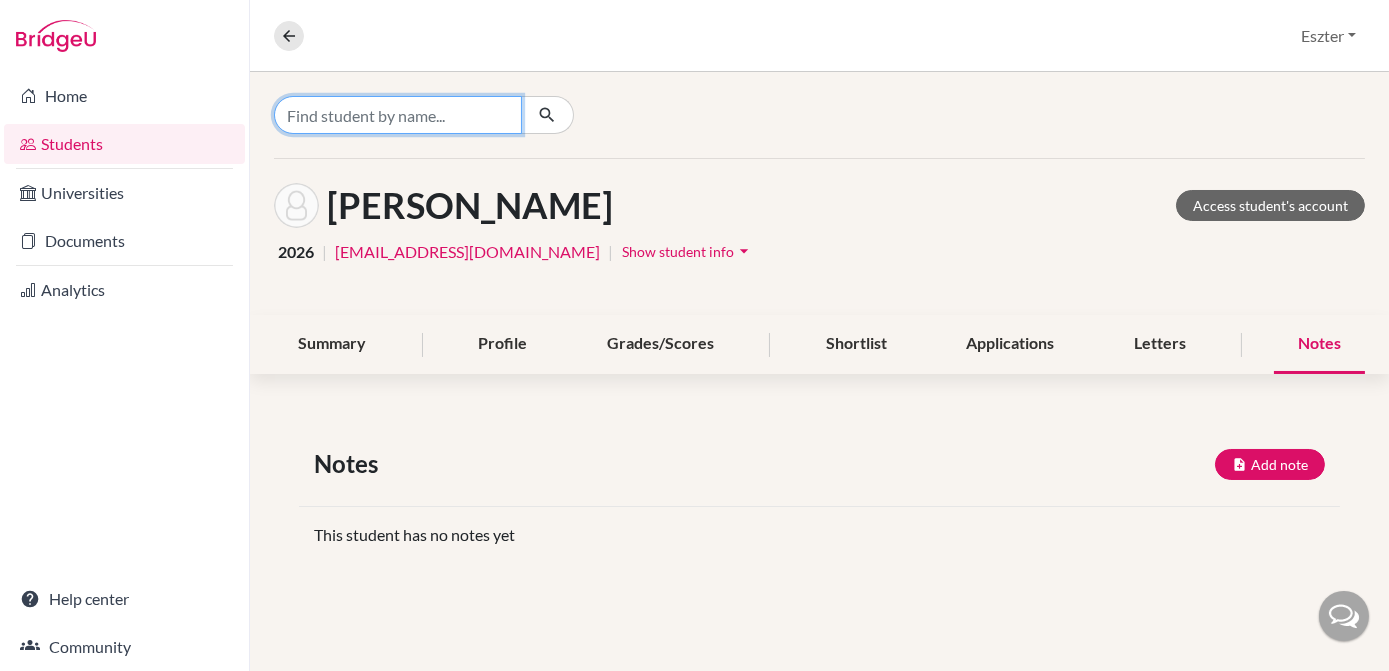 click at bounding box center [398, 115] 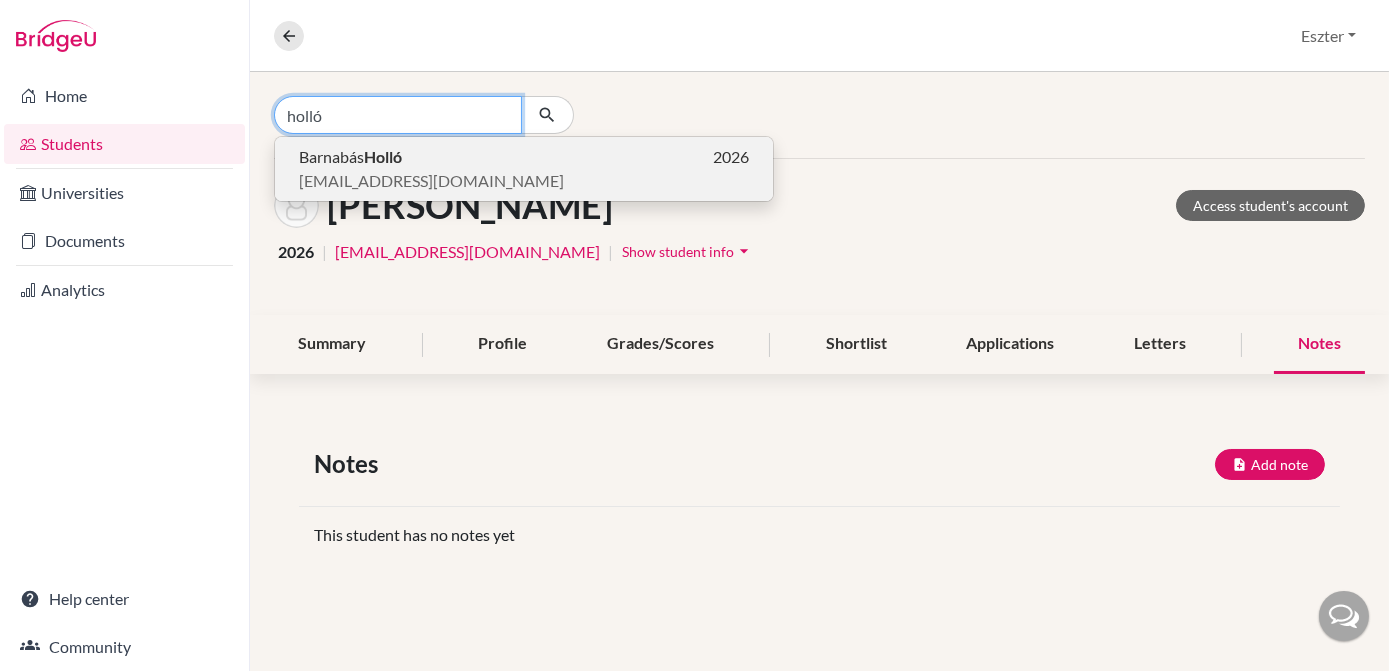 type on "holló" 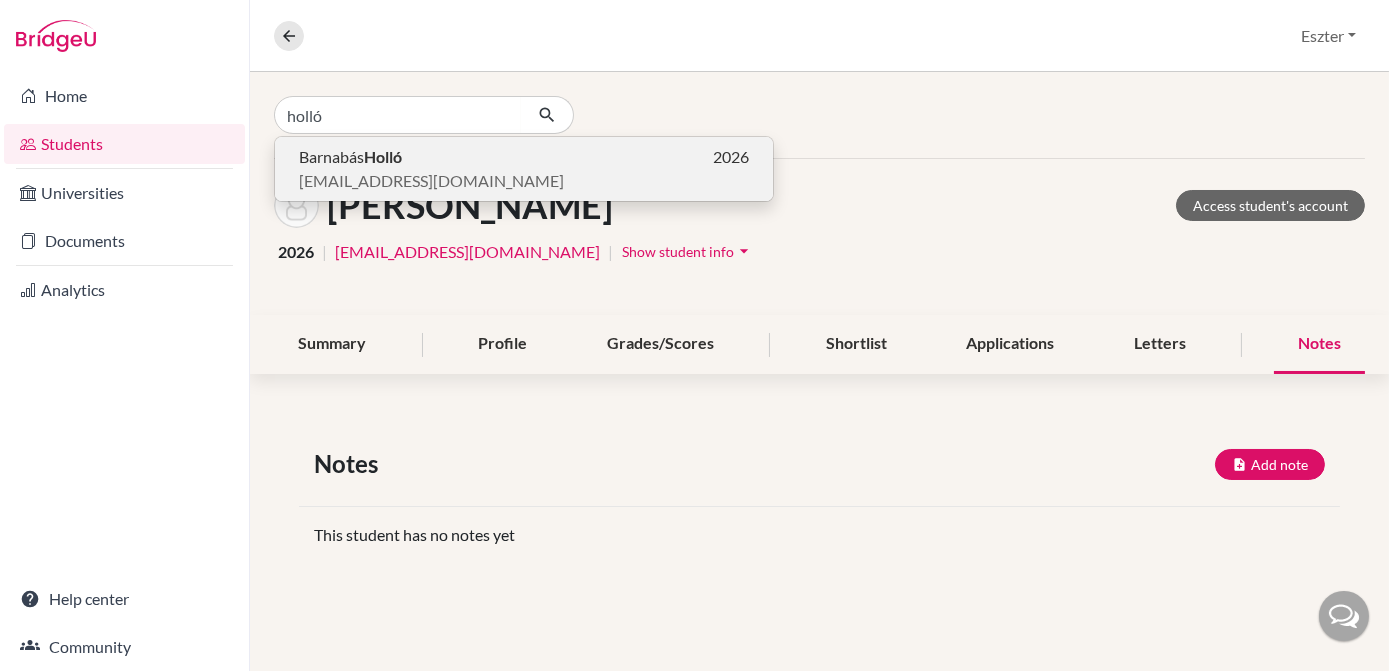 click on "[EMAIL_ADDRESS][DOMAIN_NAME]" at bounding box center (431, 181) 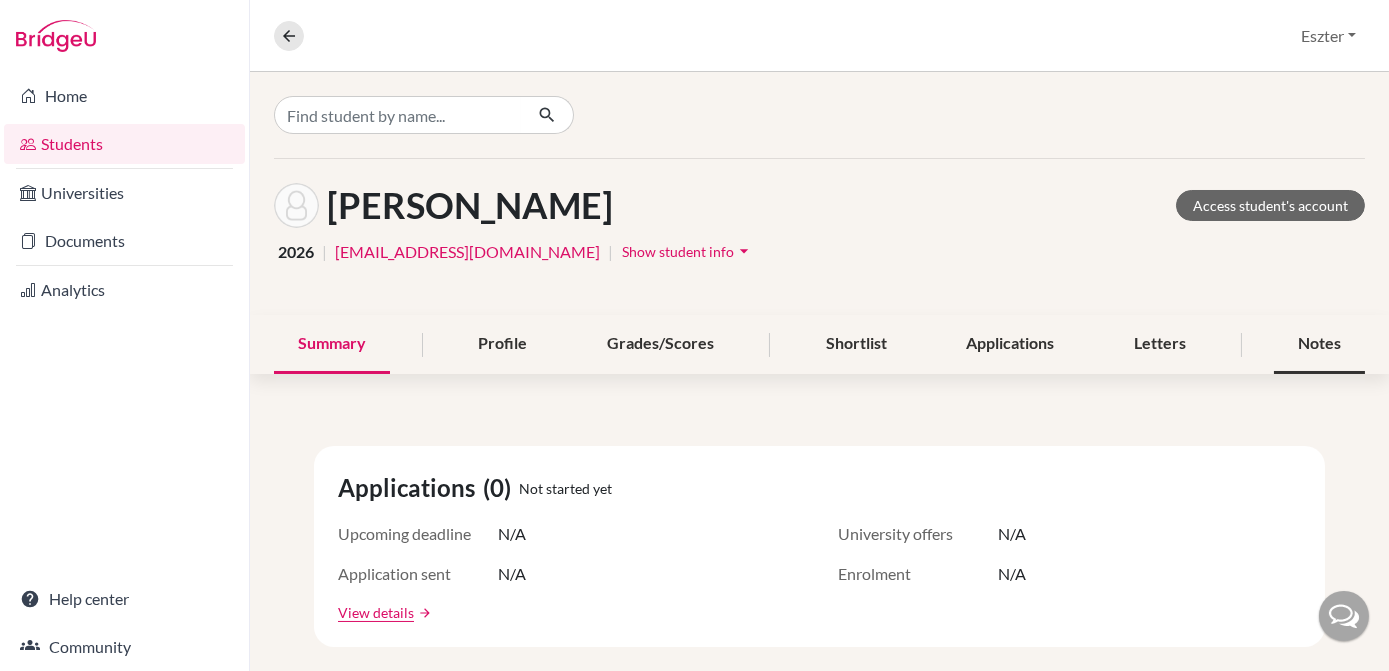 click on "Notes" at bounding box center (1319, 344) 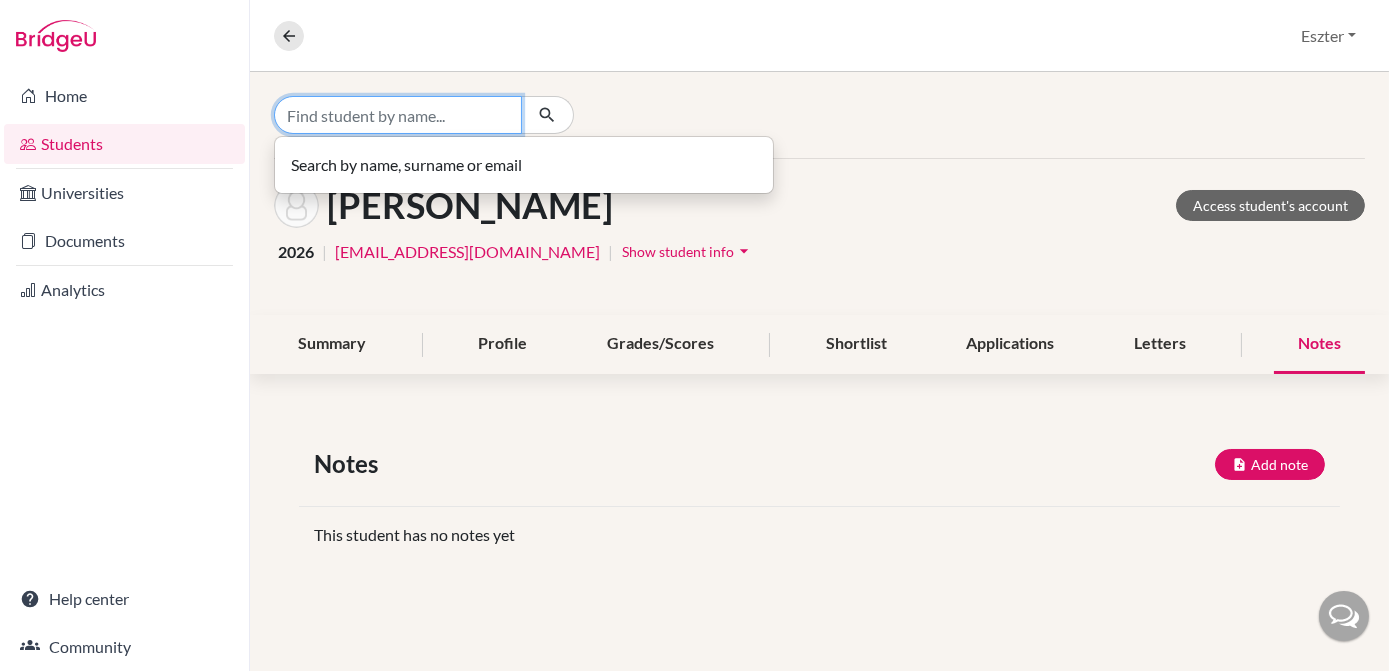 click at bounding box center [398, 115] 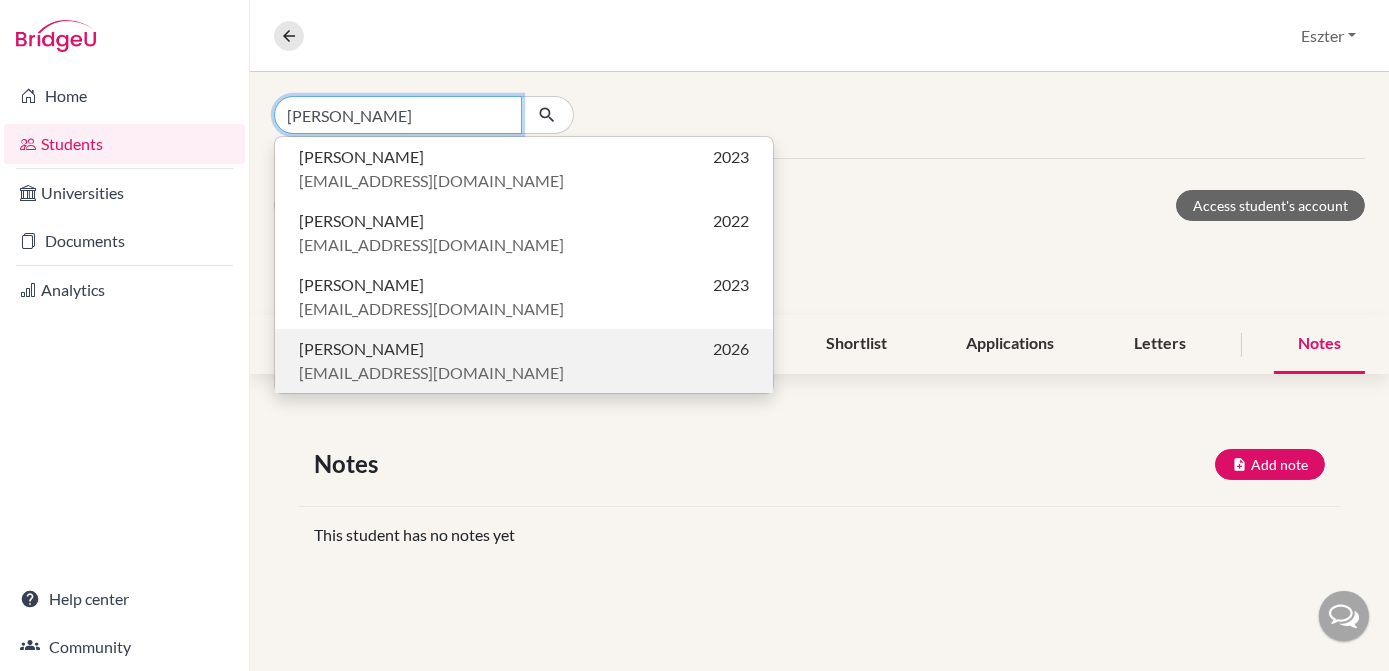 type on "[PERSON_NAME]" 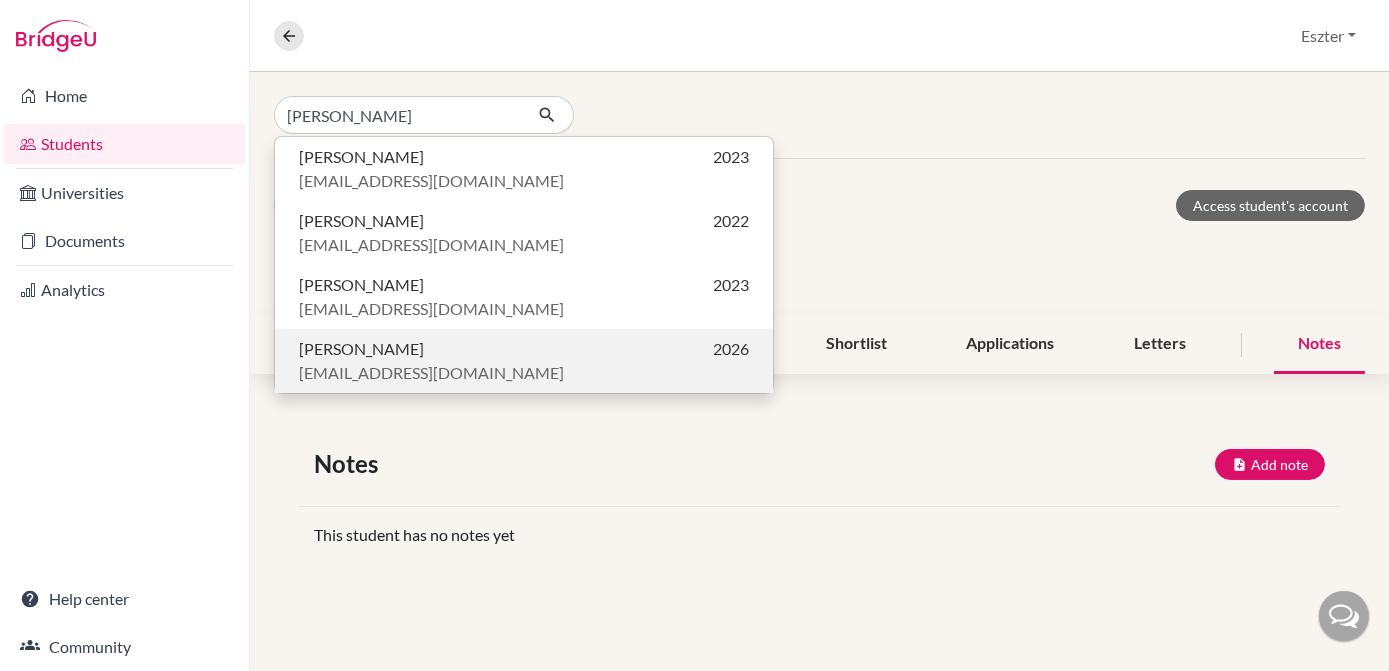 click on "[PERSON_NAME]" at bounding box center (361, 349) 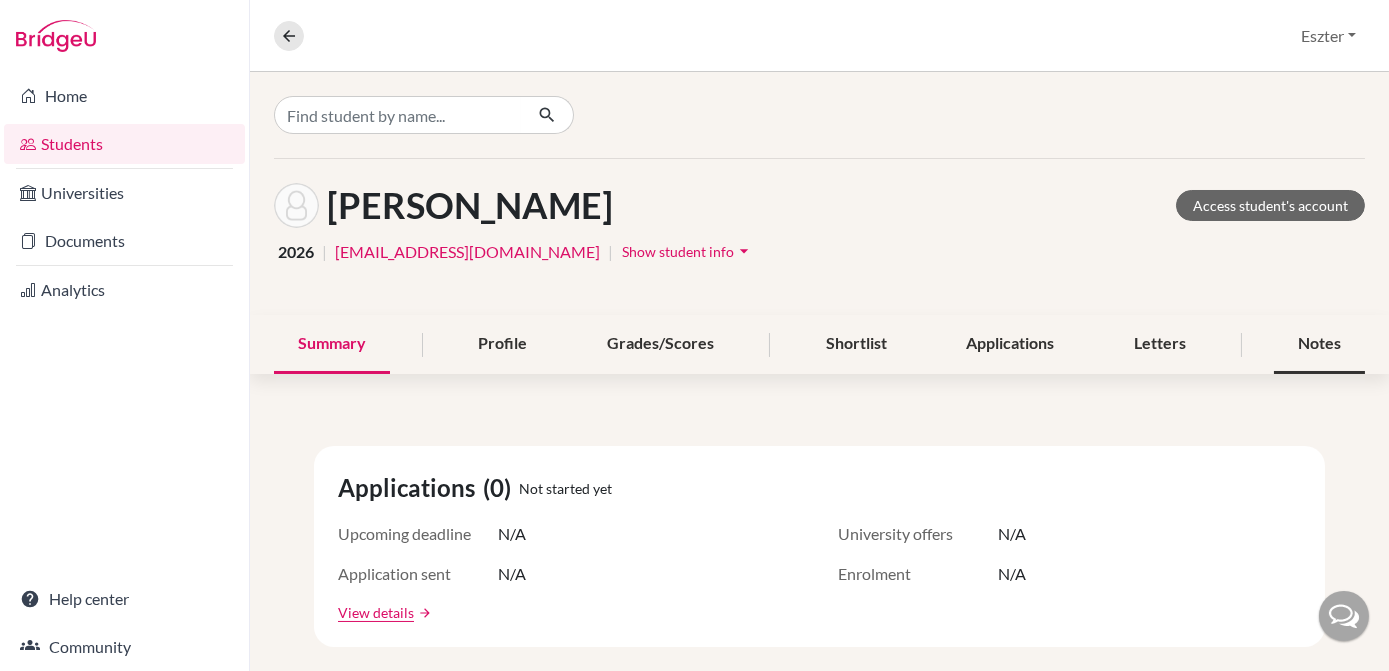 click on "Notes" at bounding box center (1319, 344) 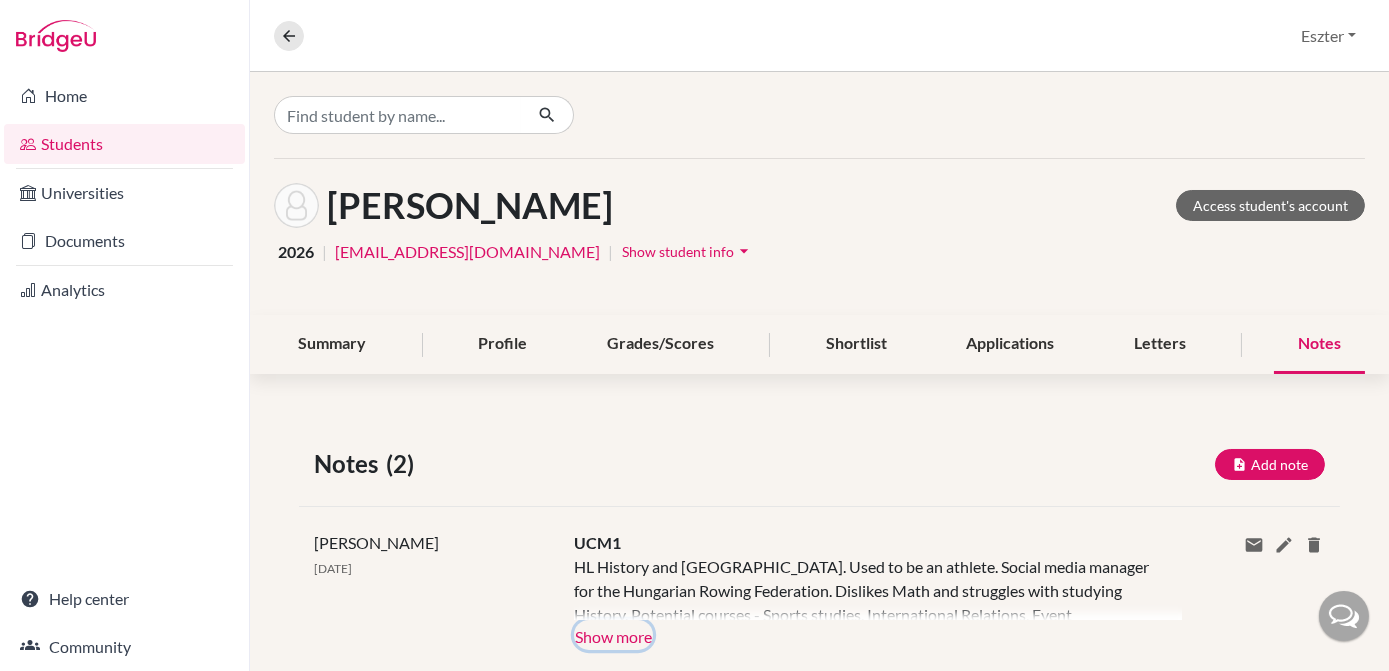 click on "Show more" 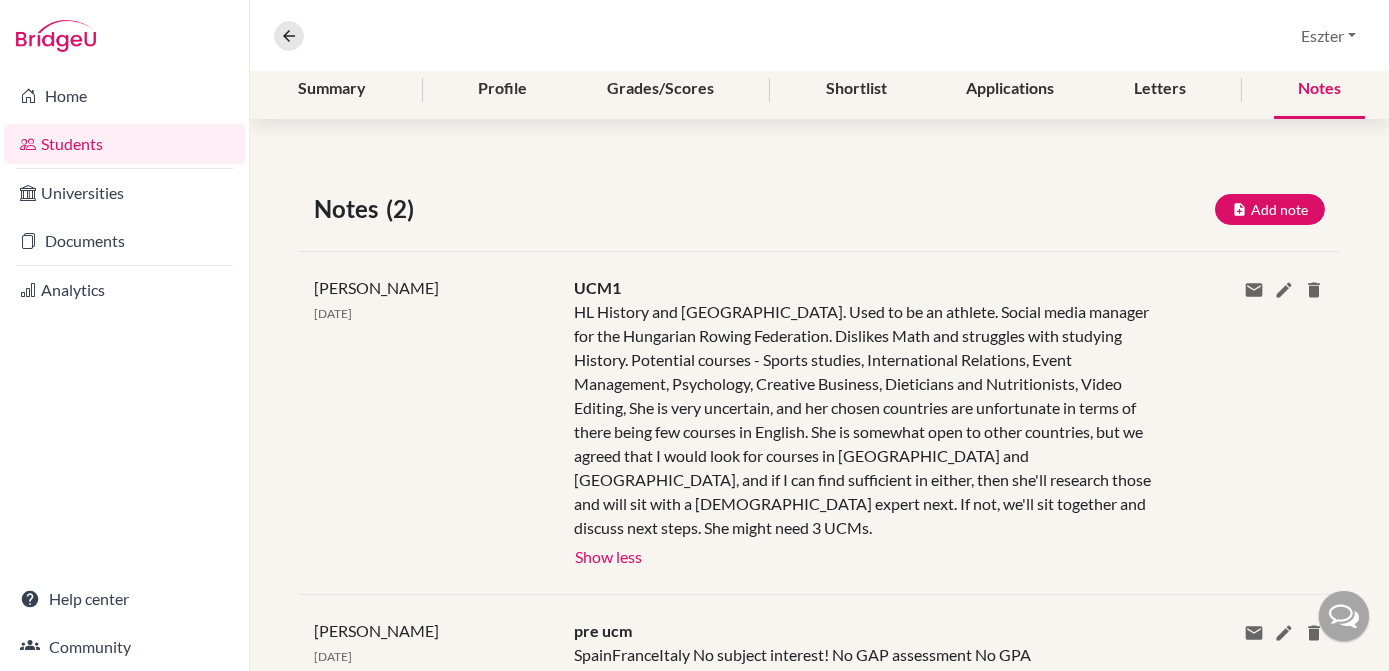 scroll, scrollTop: 367, scrollLeft: 0, axis: vertical 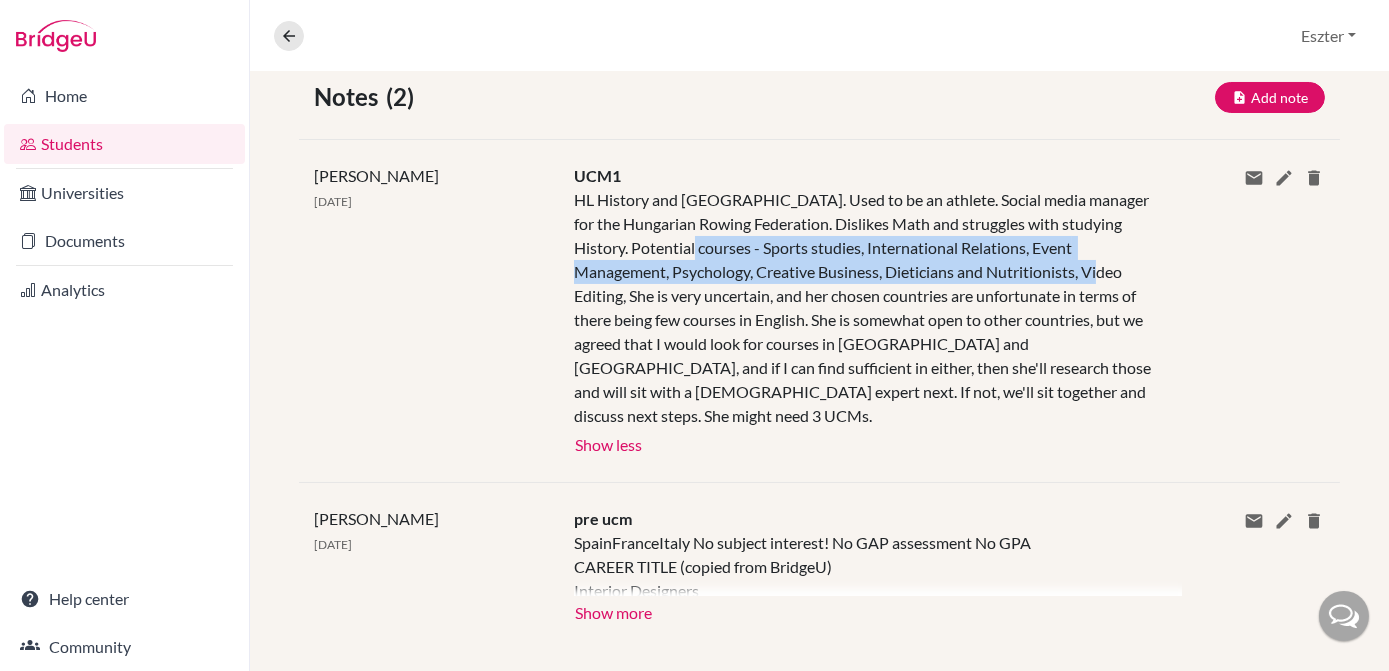 drag, startPoint x: 706, startPoint y: 241, endPoint x: 1075, endPoint y: 276, distance: 370.6562 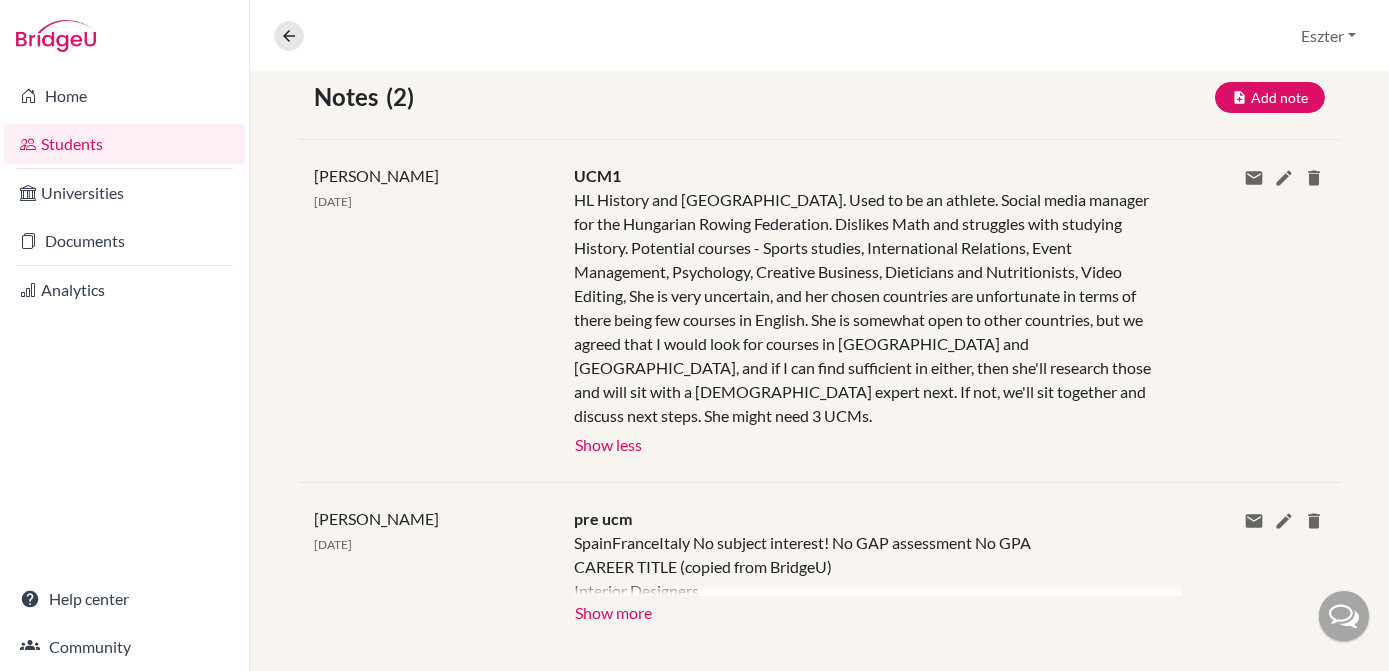 click on "HL History and [GEOGRAPHIC_DATA]. Used to be an athlete. Social media manager for the Hungarian Rowing Federation. Dislikes Math and struggles with studying History. Potential courses - Sports studies, International Relations, Event Management, Psychology, Creative Business, Dieticians and Nutritionists, Video Editing, She is very uncertain, and her chosen countries are unfortunate in terms of there being few courses in English. She is somewhat open to other countries, but we agreed that I would look for courses in [GEOGRAPHIC_DATA] and [GEOGRAPHIC_DATA], and if I can find sufficient in either, then she'll research those and will sit with a [DEMOGRAPHIC_DATA] expert next. If not, we'll sit together and discuss next steps. She might need 3 UCMs." 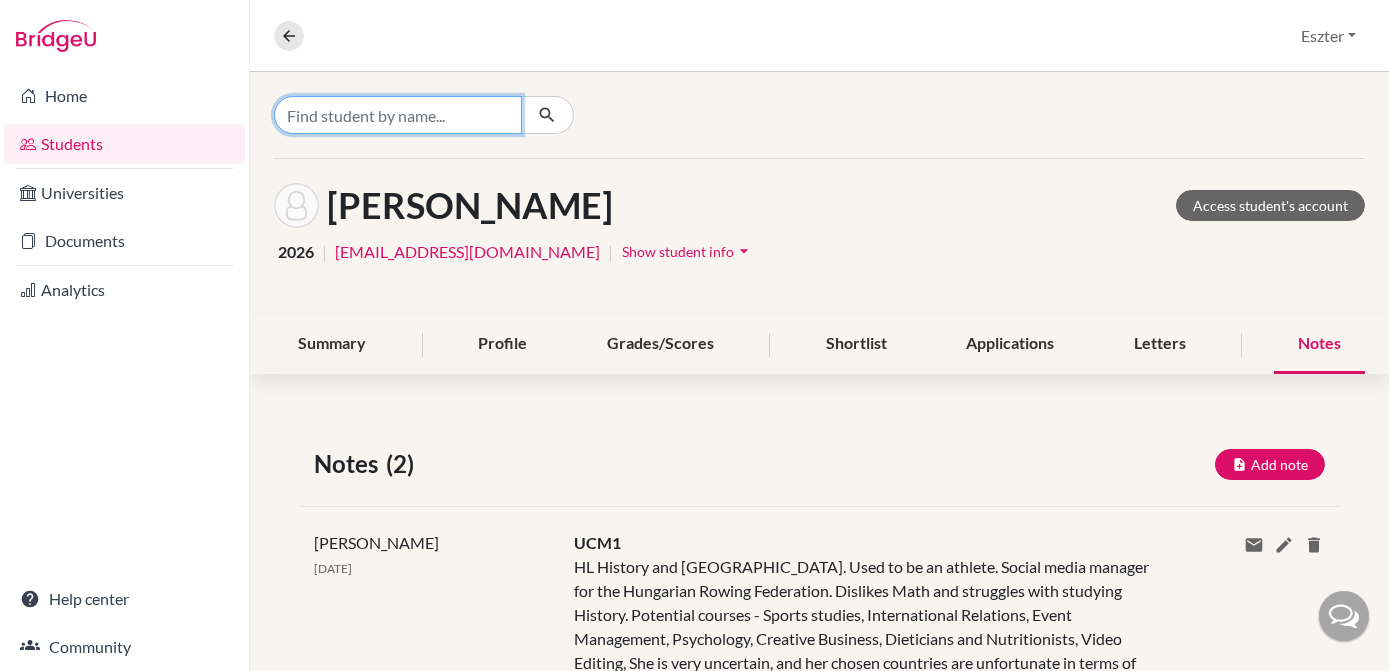 click at bounding box center (398, 115) 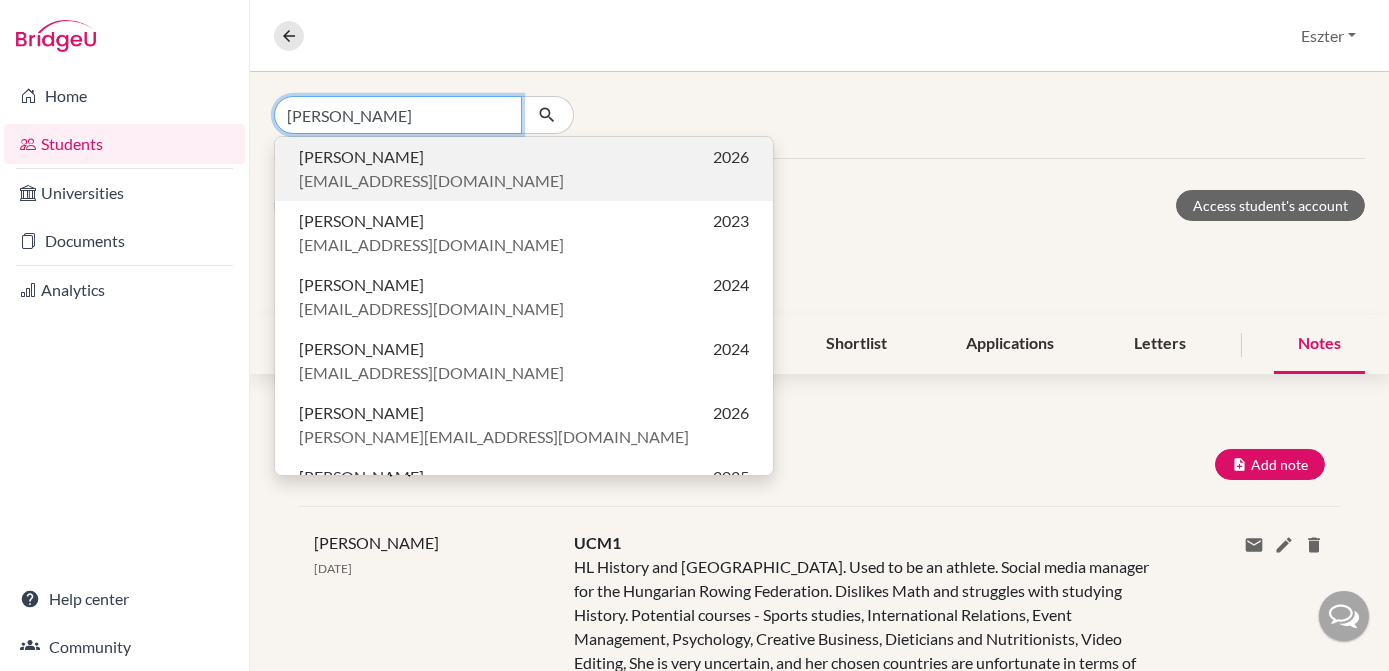 type on "[PERSON_NAME]" 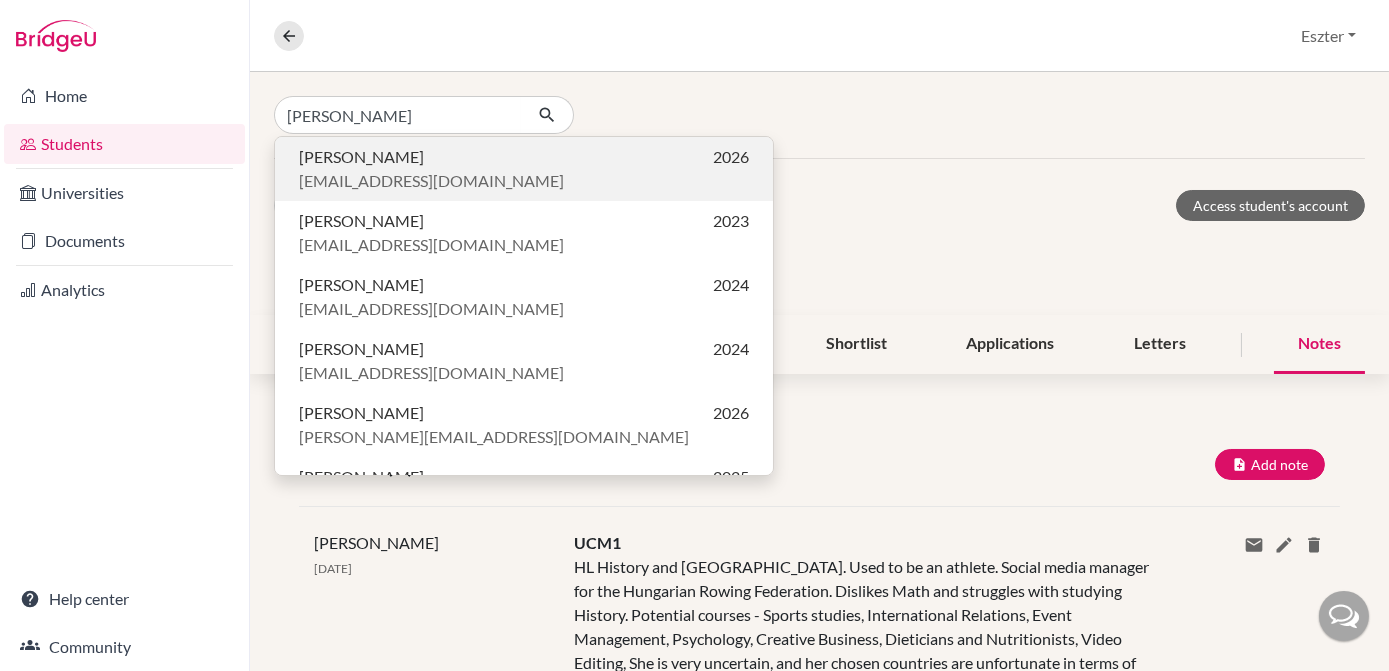 click on "[PERSON_NAME] 2026" at bounding box center [524, 157] 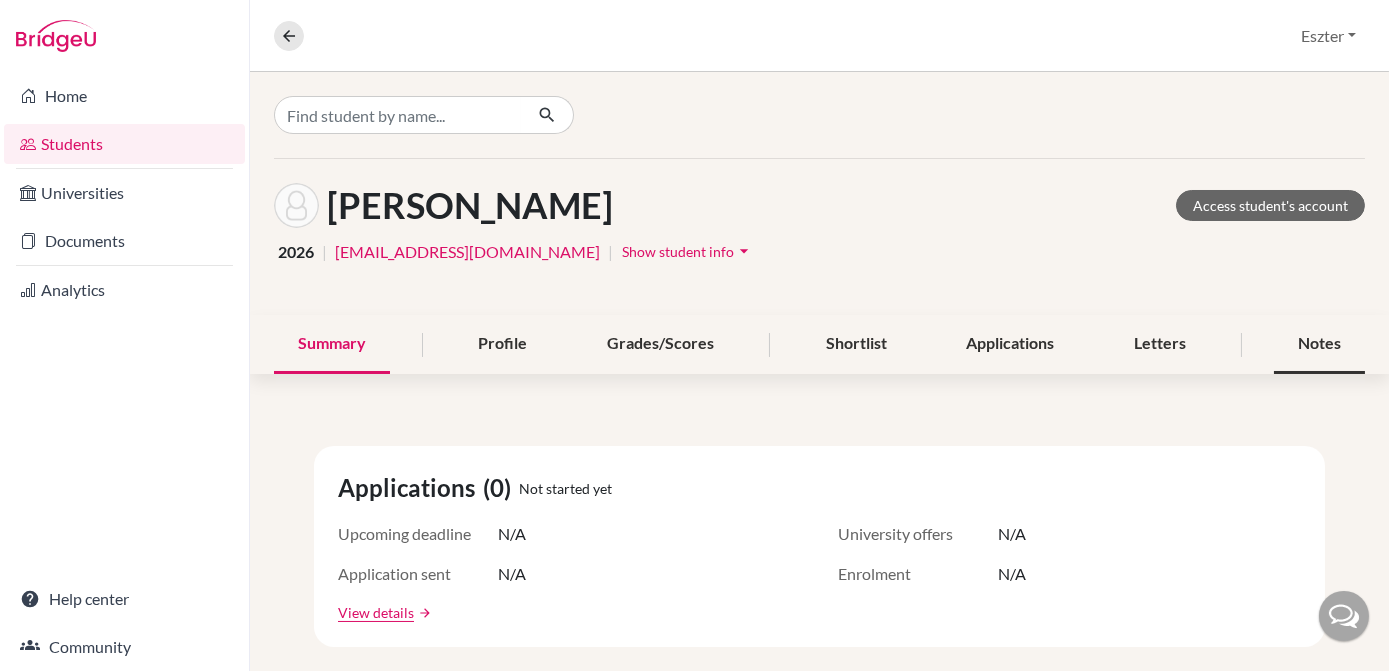 click on "Notes" at bounding box center (1319, 344) 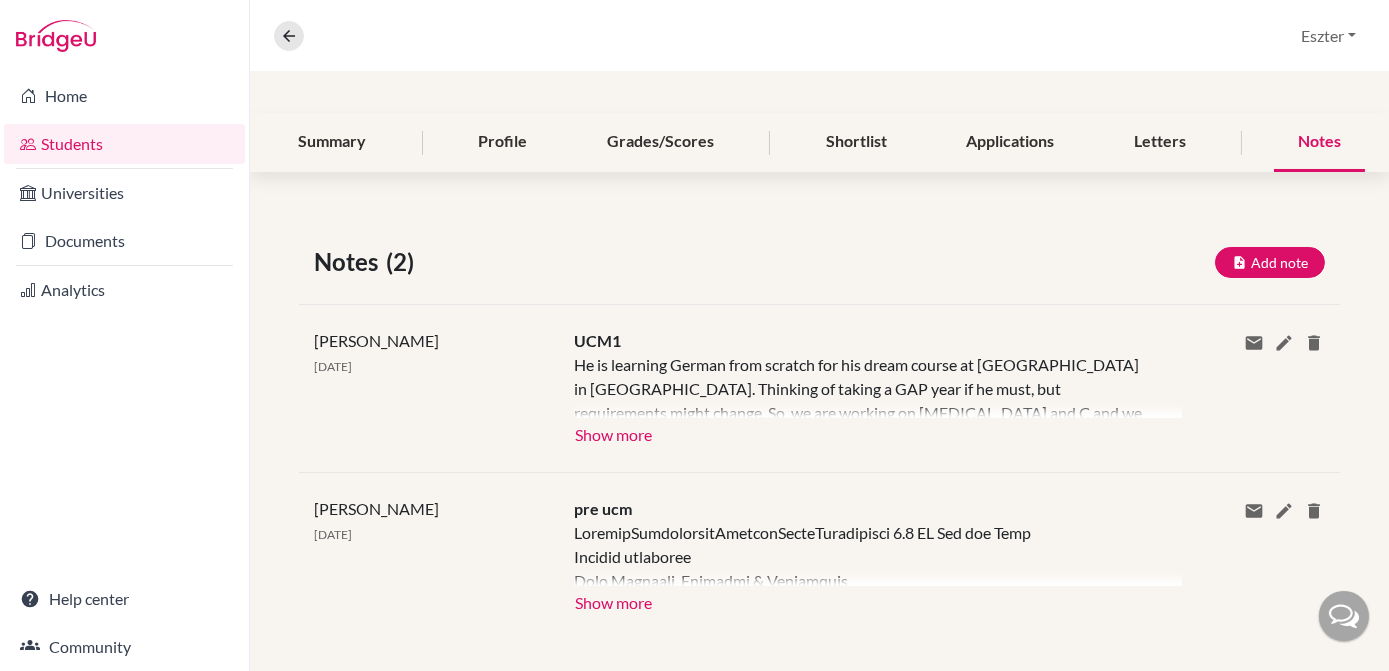 scroll, scrollTop: 216, scrollLeft: 0, axis: vertical 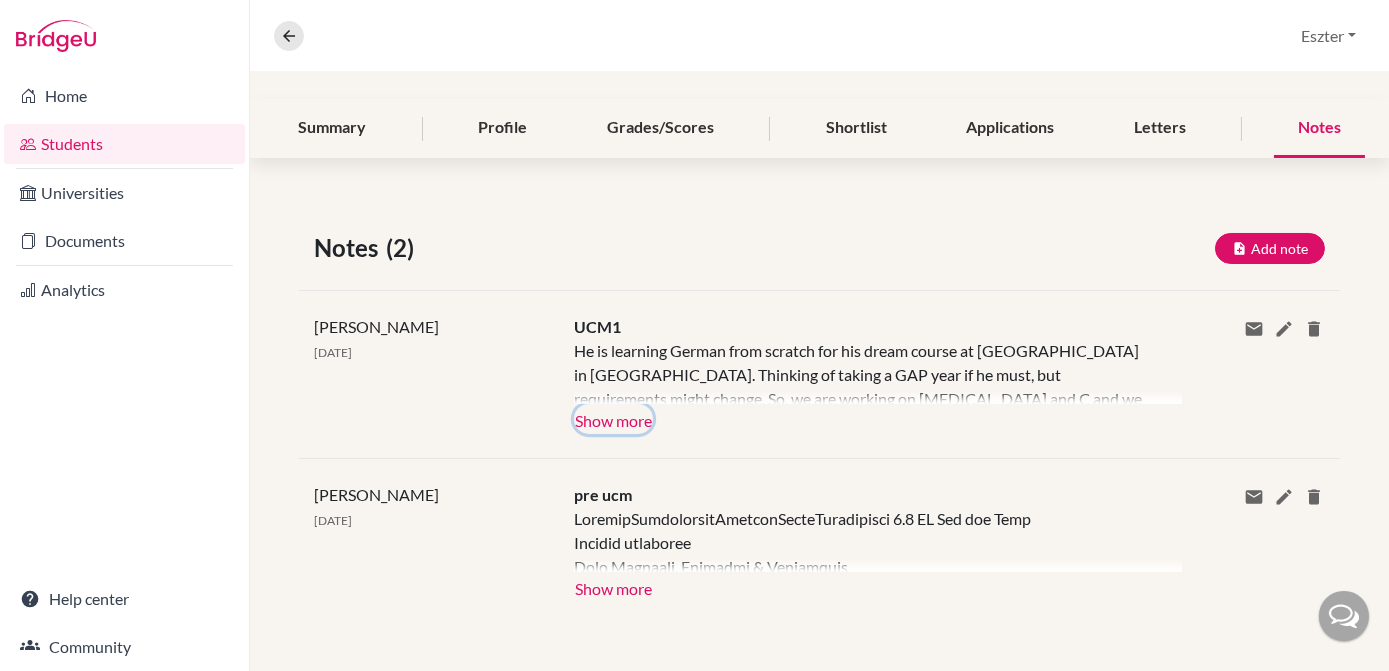 click on "Show more" 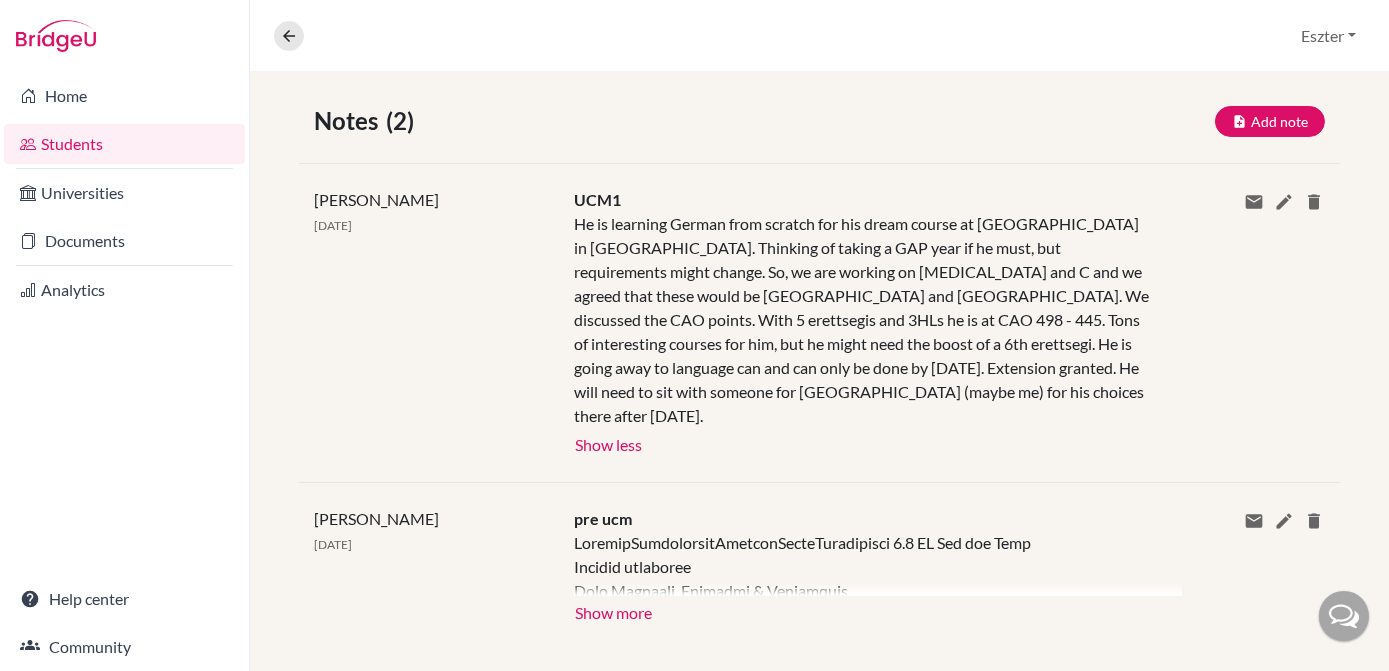 scroll, scrollTop: 0, scrollLeft: 0, axis: both 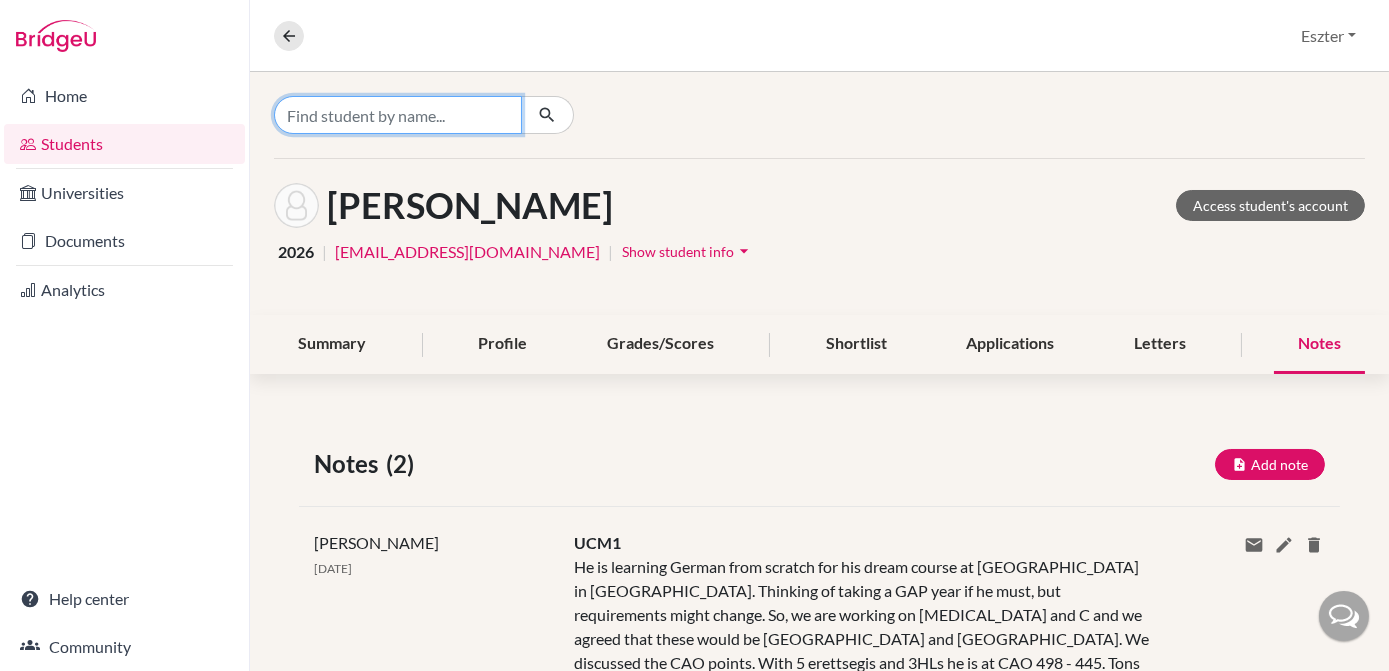 click at bounding box center [398, 115] 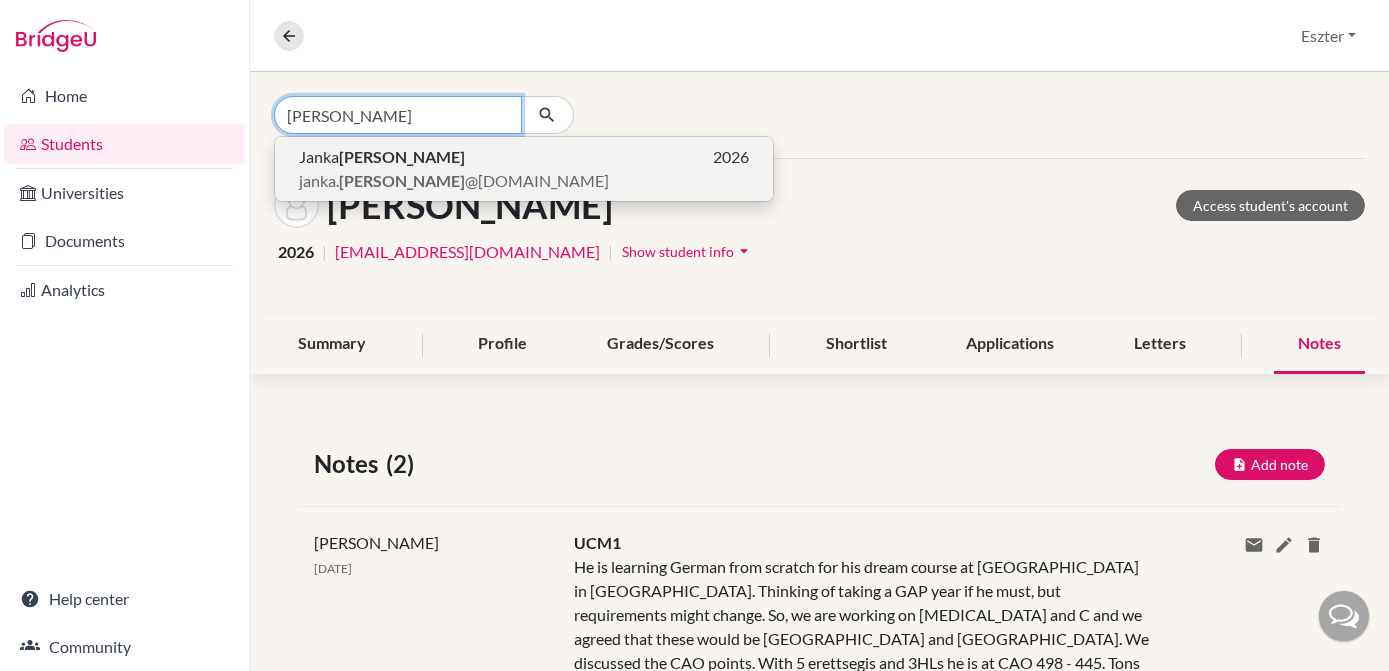 type on "[PERSON_NAME]" 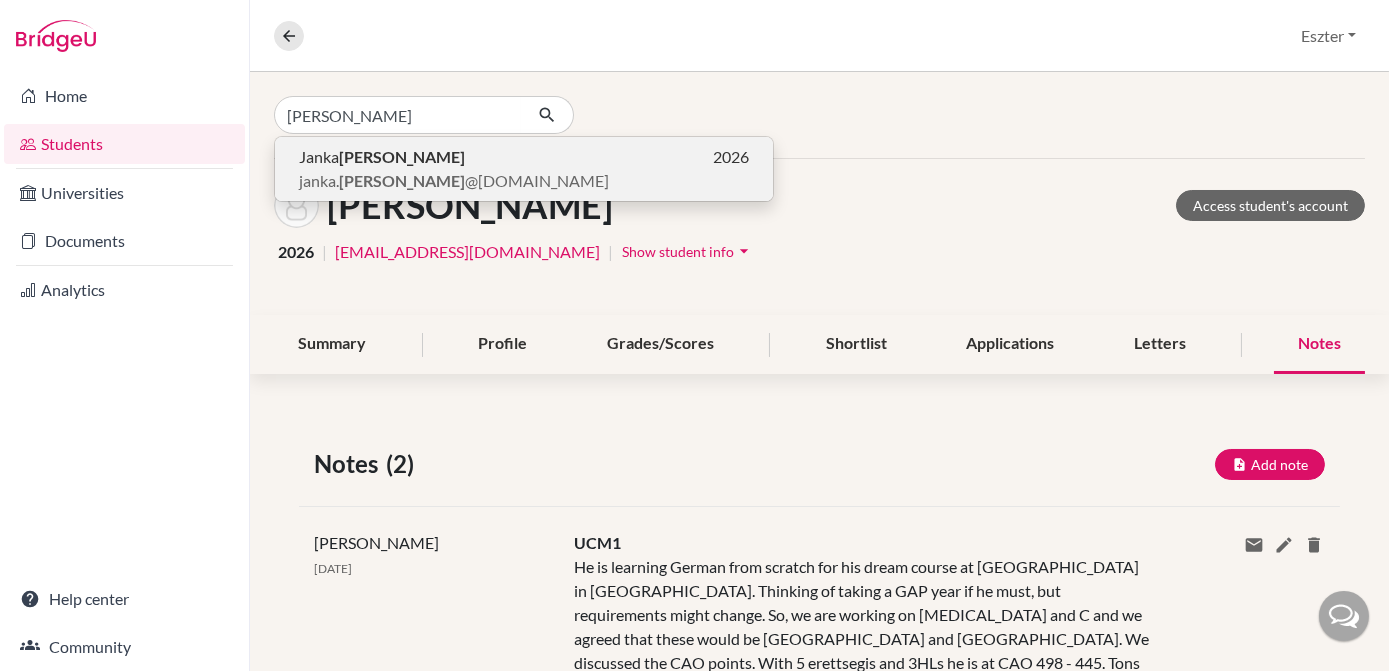 click on "[PERSON_NAME] 2026" at bounding box center [524, 157] 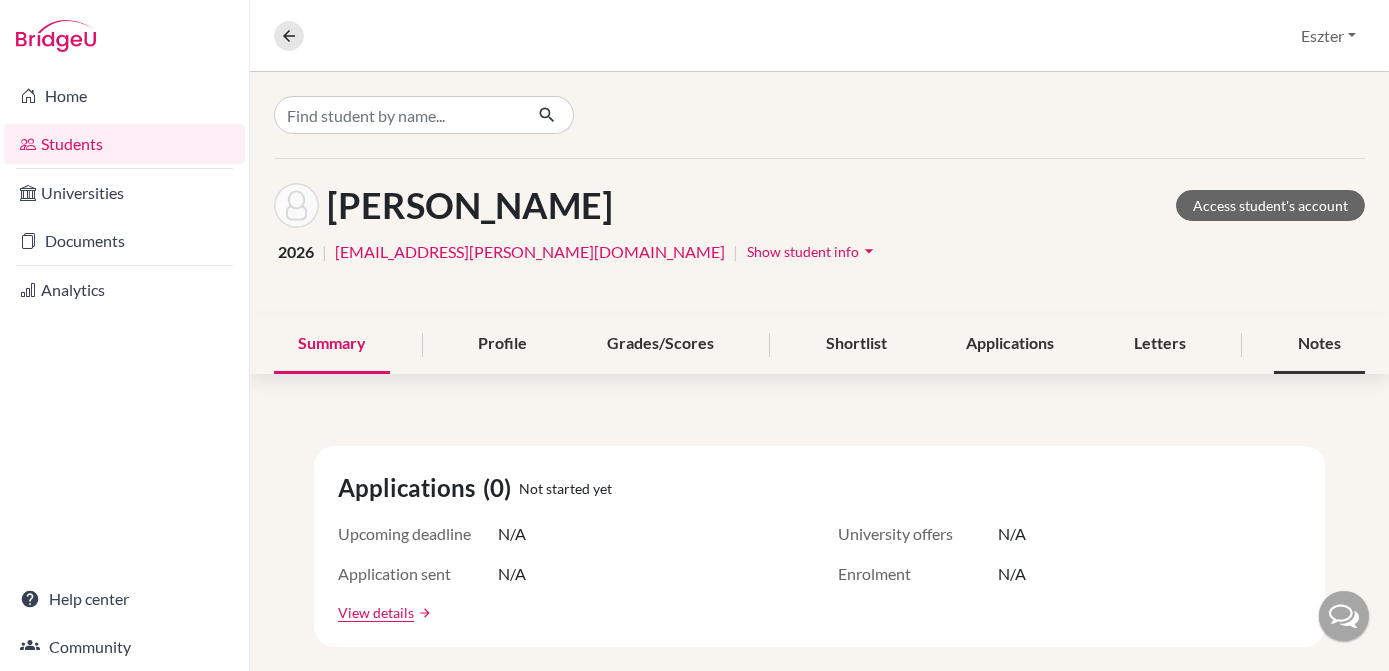 click on "Notes" at bounding box center (1319, 344) 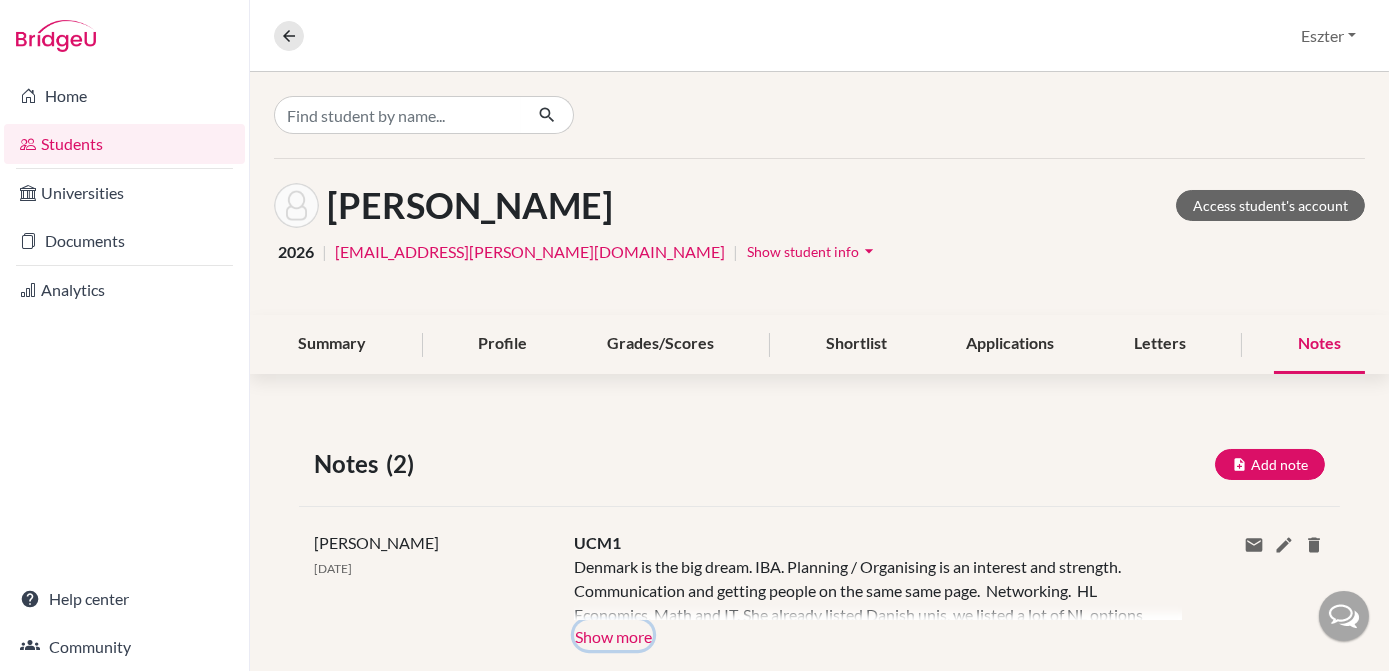 click on "Show more" 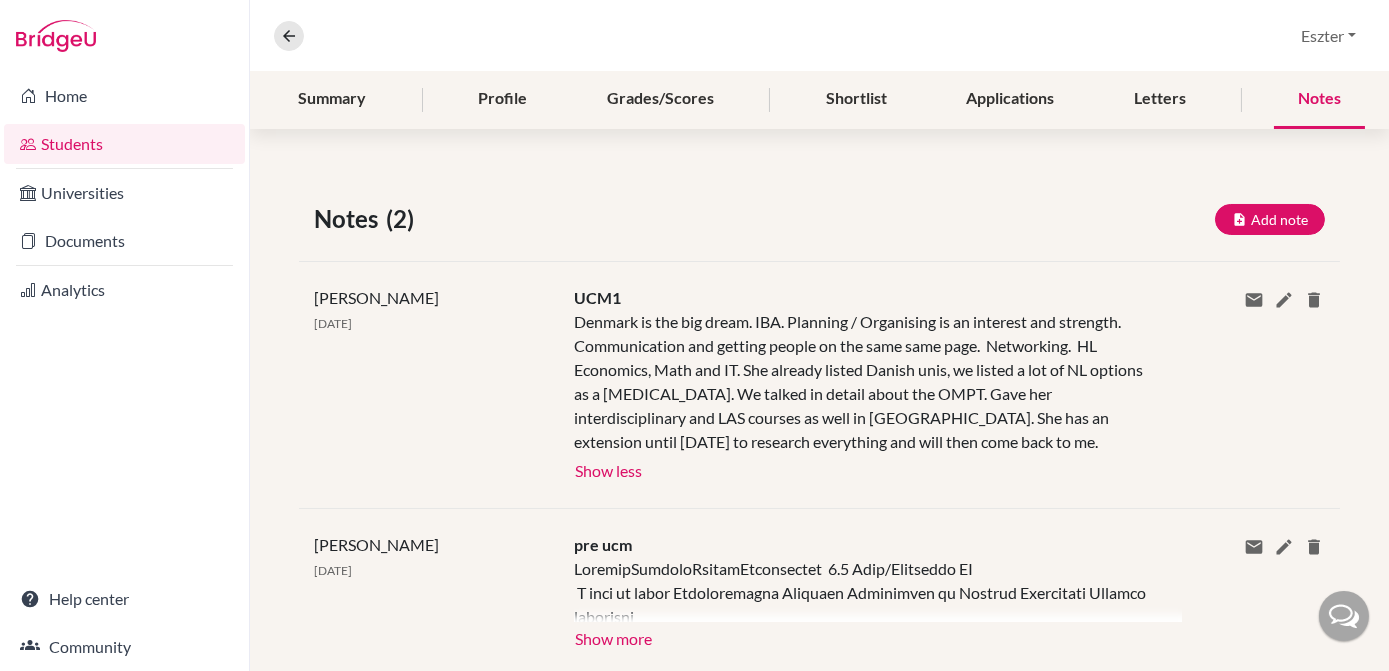 scroll, scrollTop: 0, scrollLeft: 0, axis: both 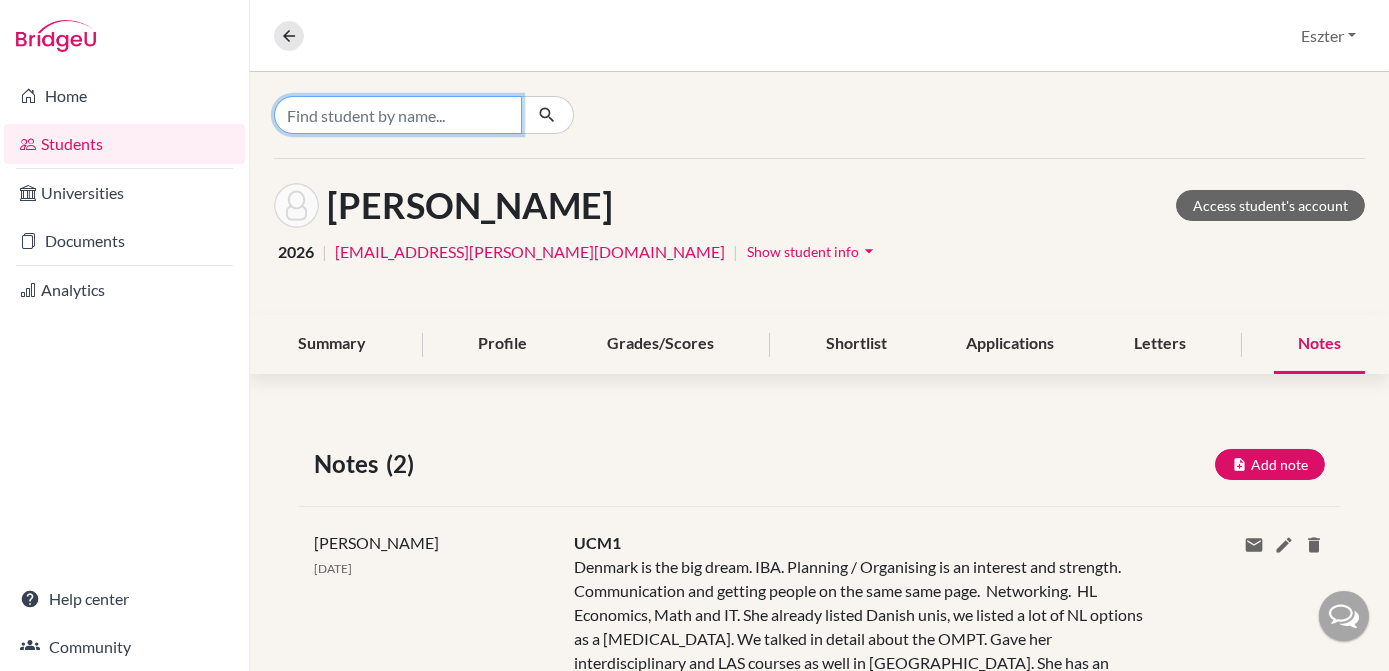 click at bounding box center (398, 115) 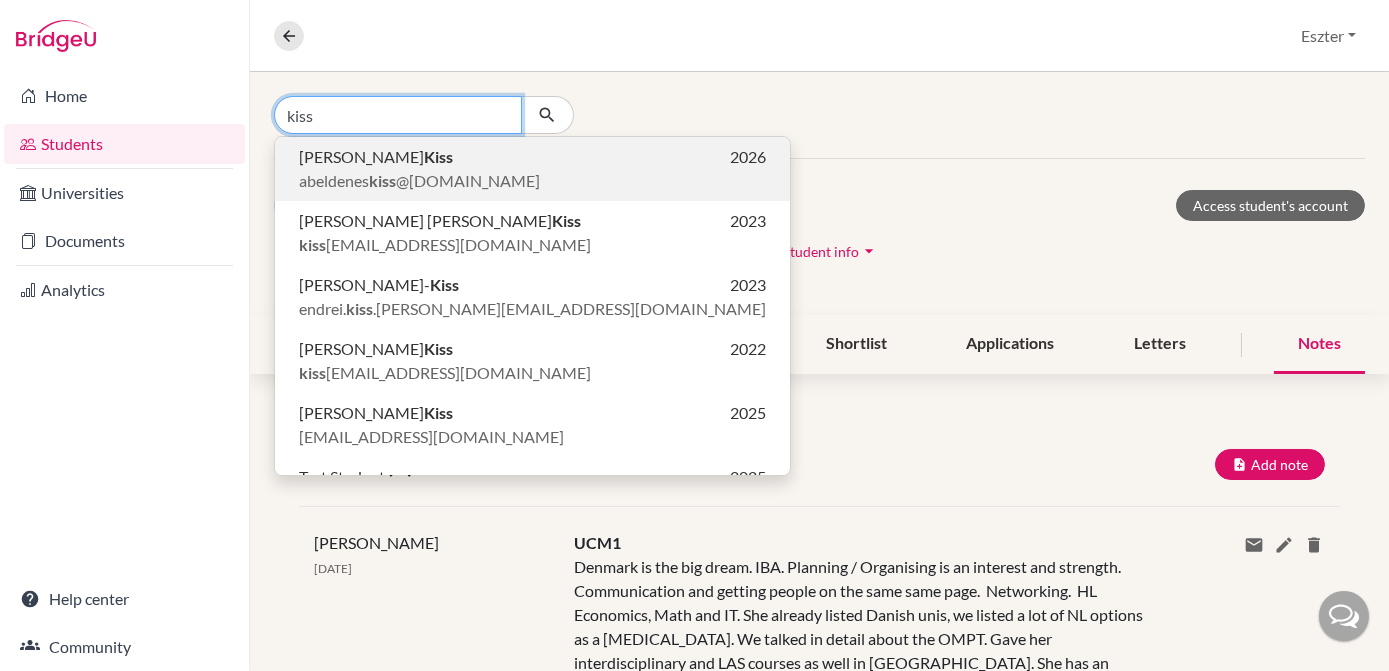 type on "kiss" 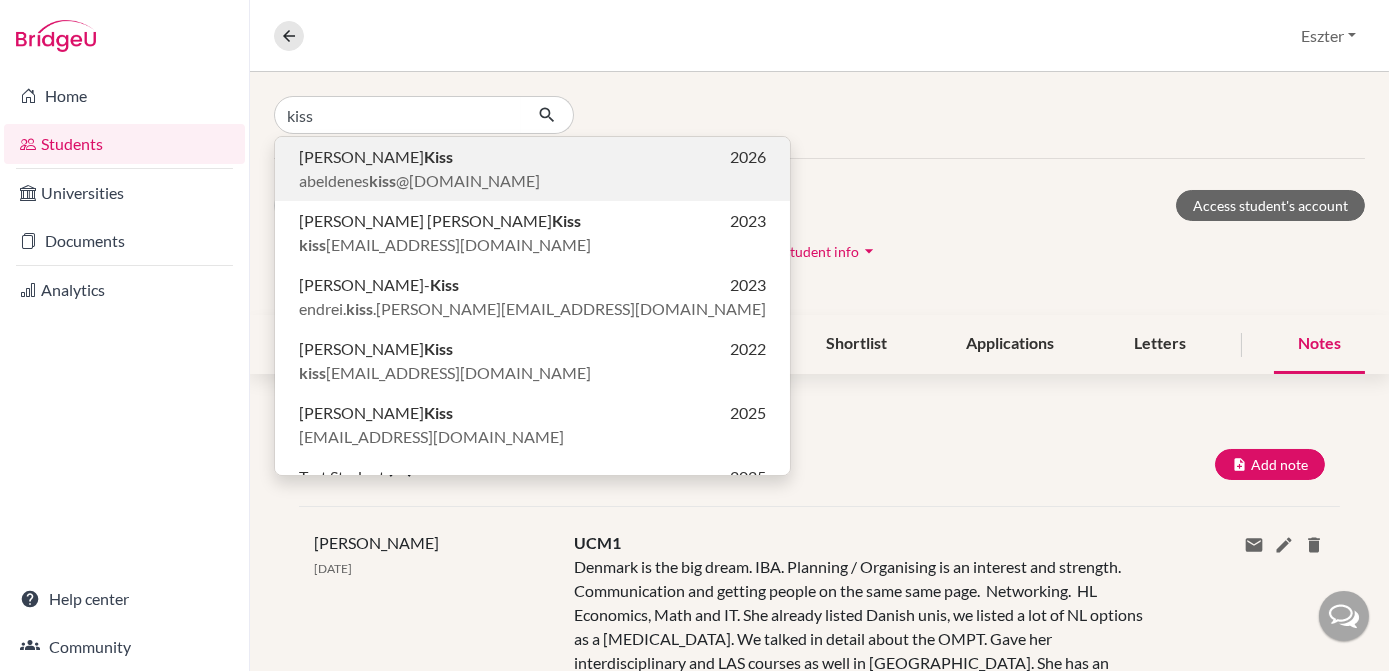 click on "abeldenes kiss @[DOMAIN_NAME]" at bounding box center [419, 181] 